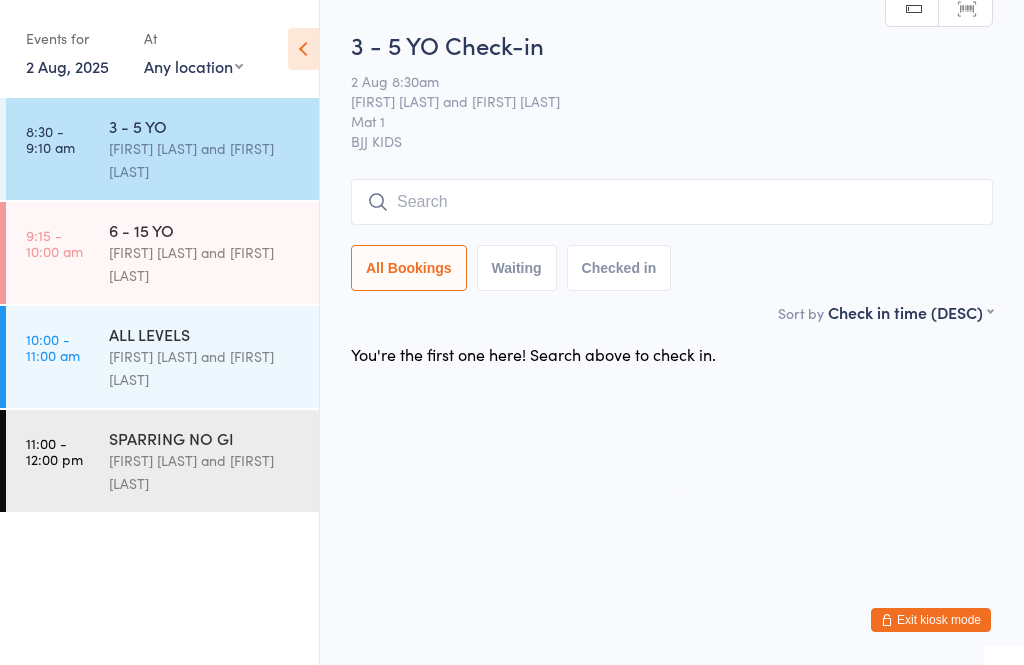 scroll, scrollTop: 0, scrollLeft: 0, axis: both 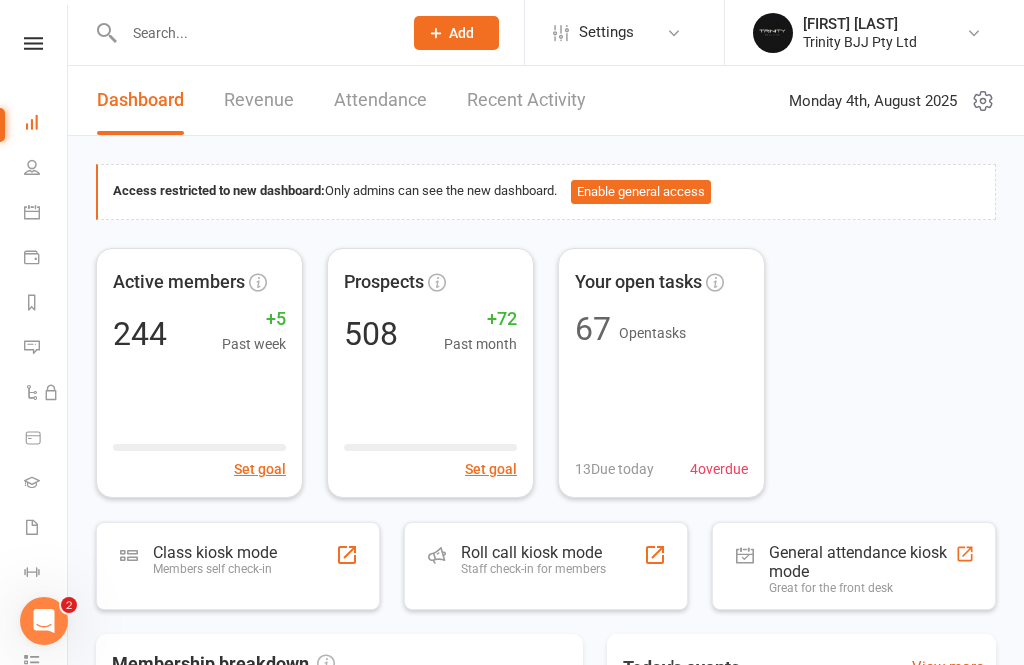 click on "Add" 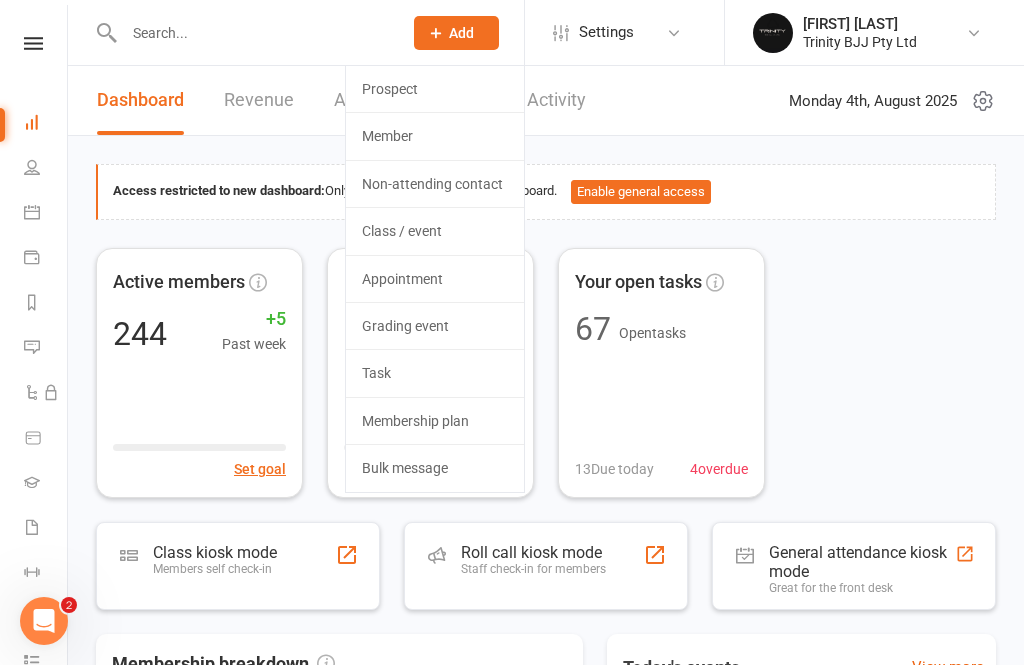 click on "Member" 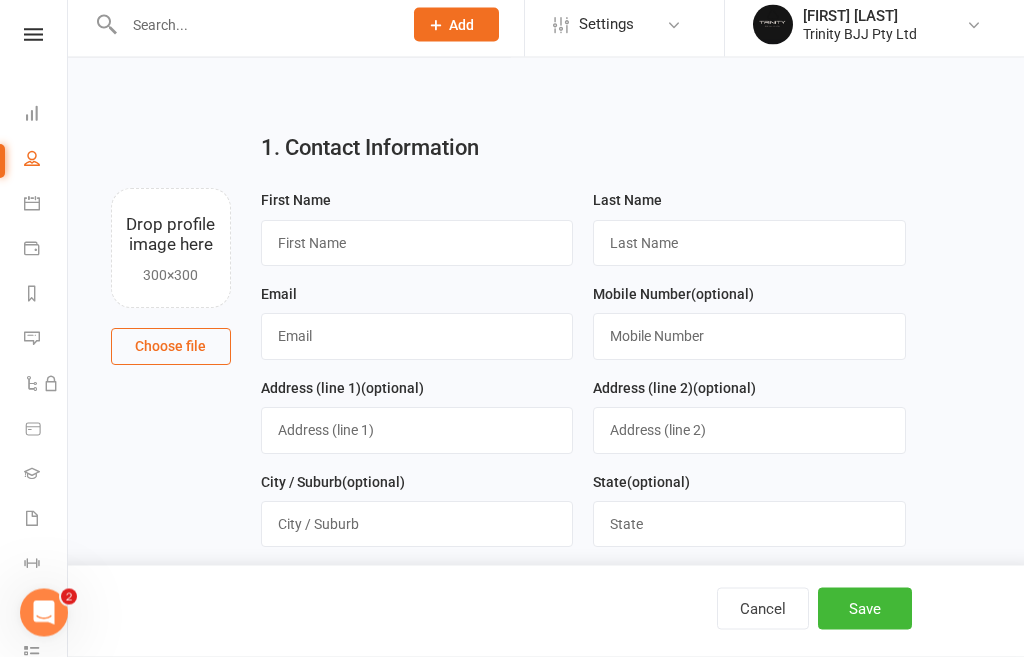 scroll, scrollTop: 0, scrollLeft: 0, axis: both 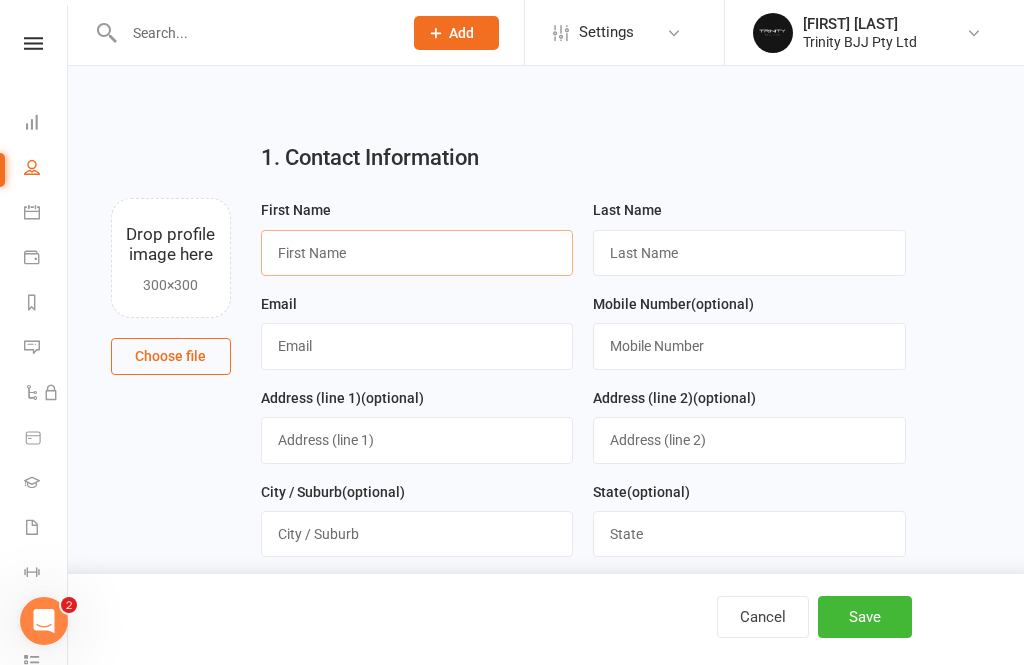 click at bounding box center (417, 253) 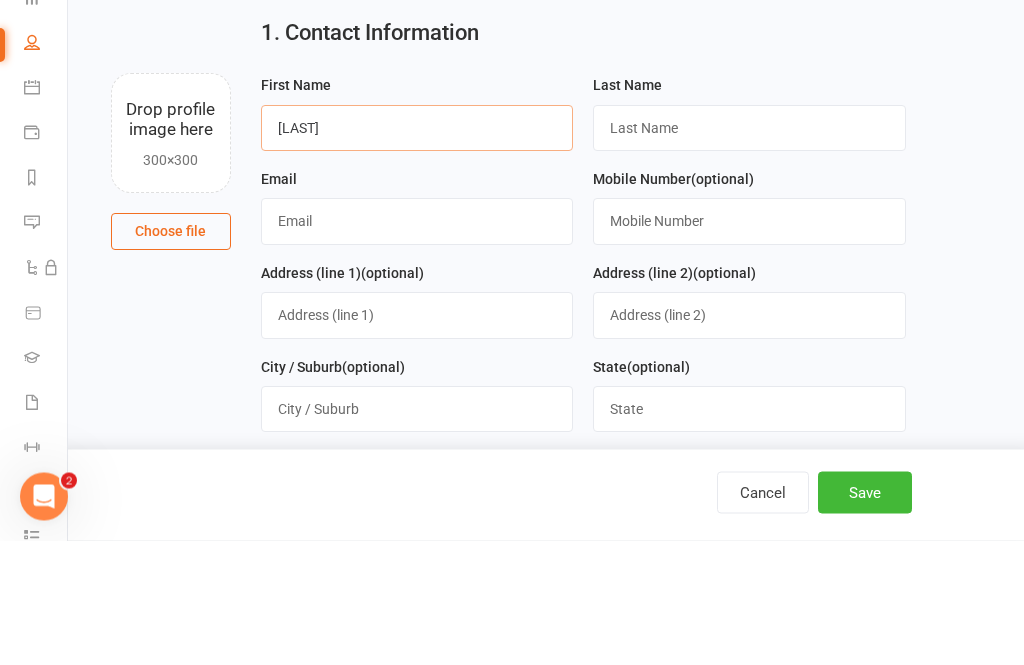 type on "[LAST]" 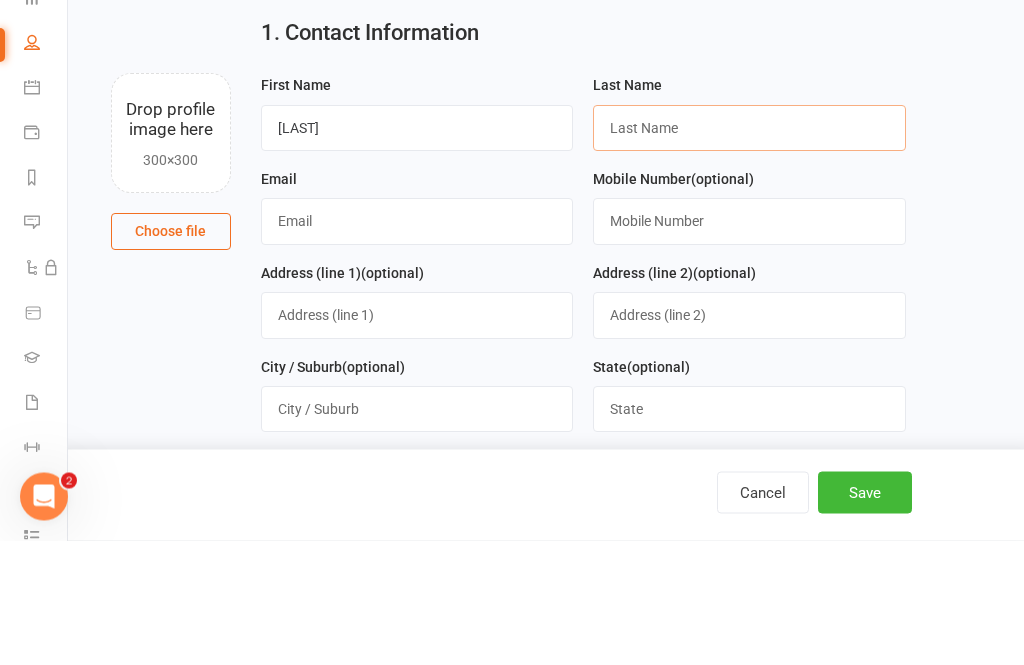 click at bounding box center [749, 253] 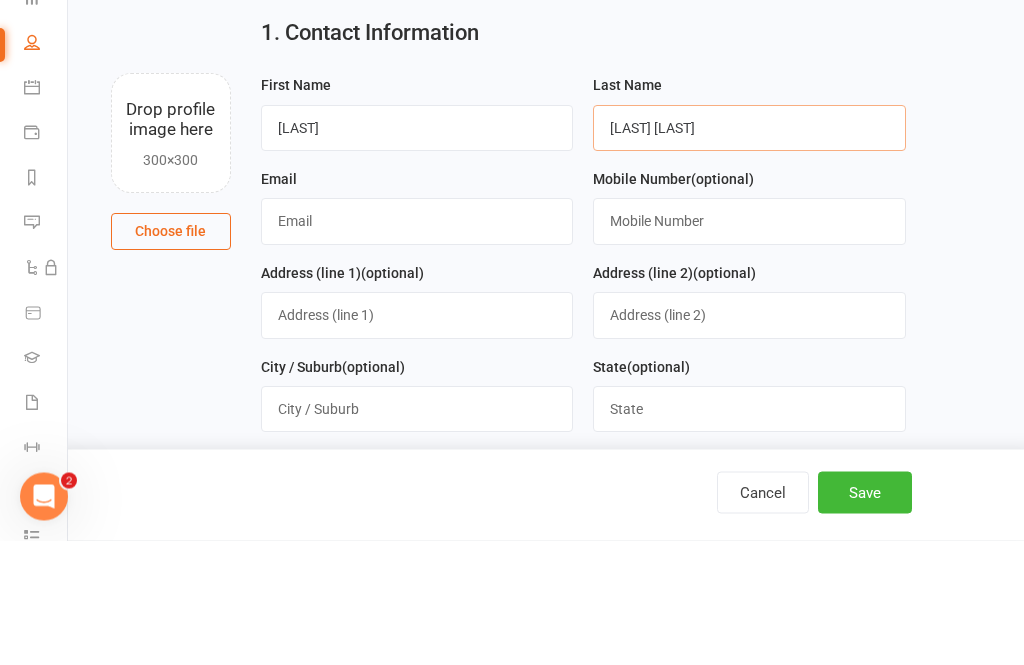 type on "[LAST] [LAST]" 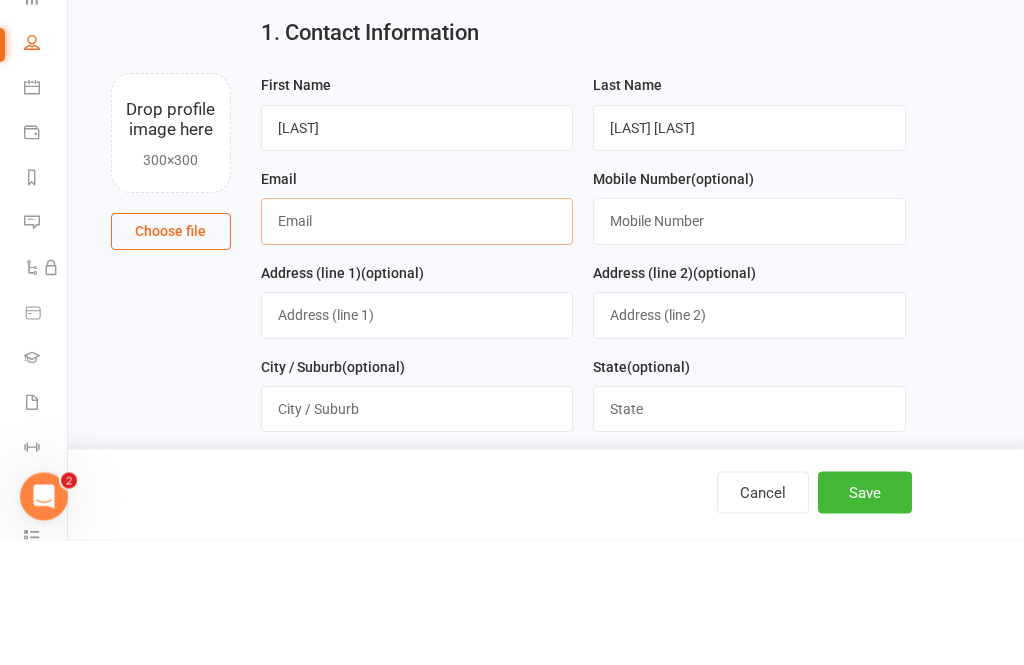 click at bounding box center [417, 346] 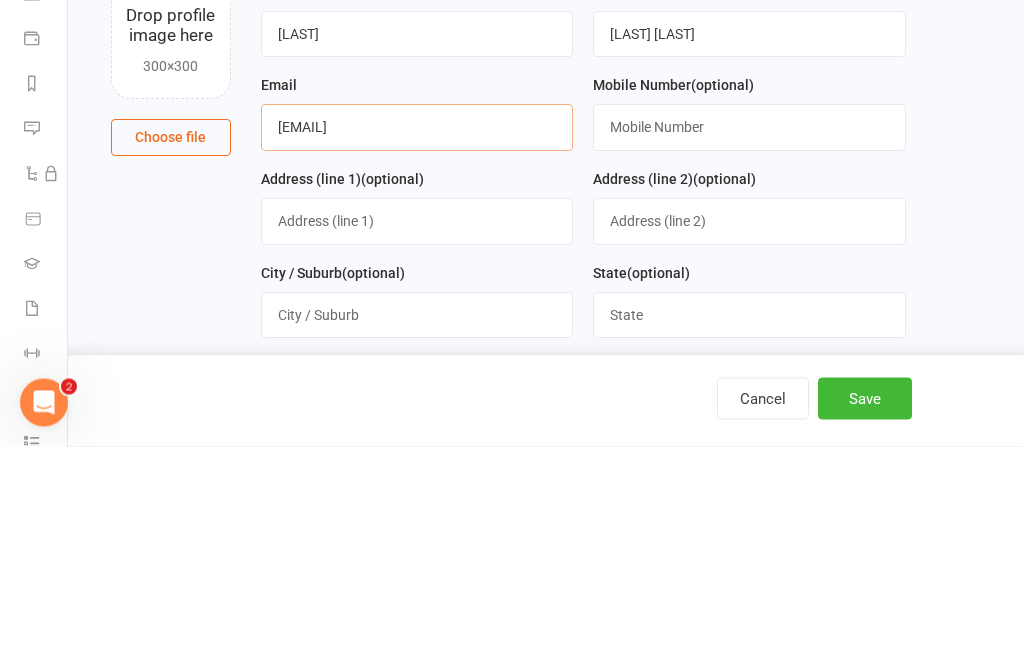 type on "[EMAIL]" 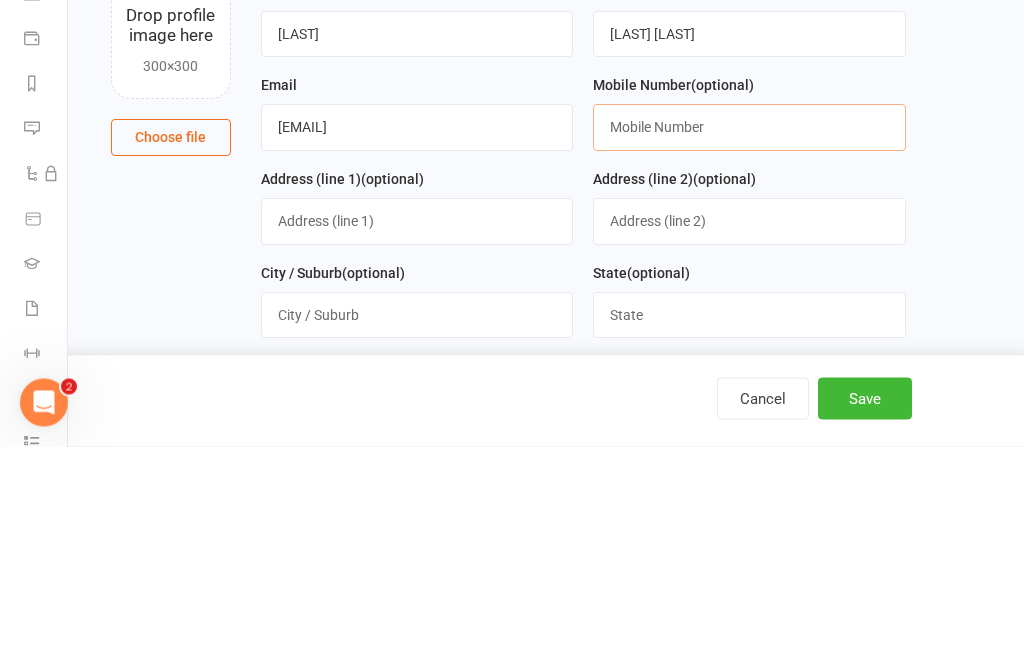 click at bounding box center [749, 346] 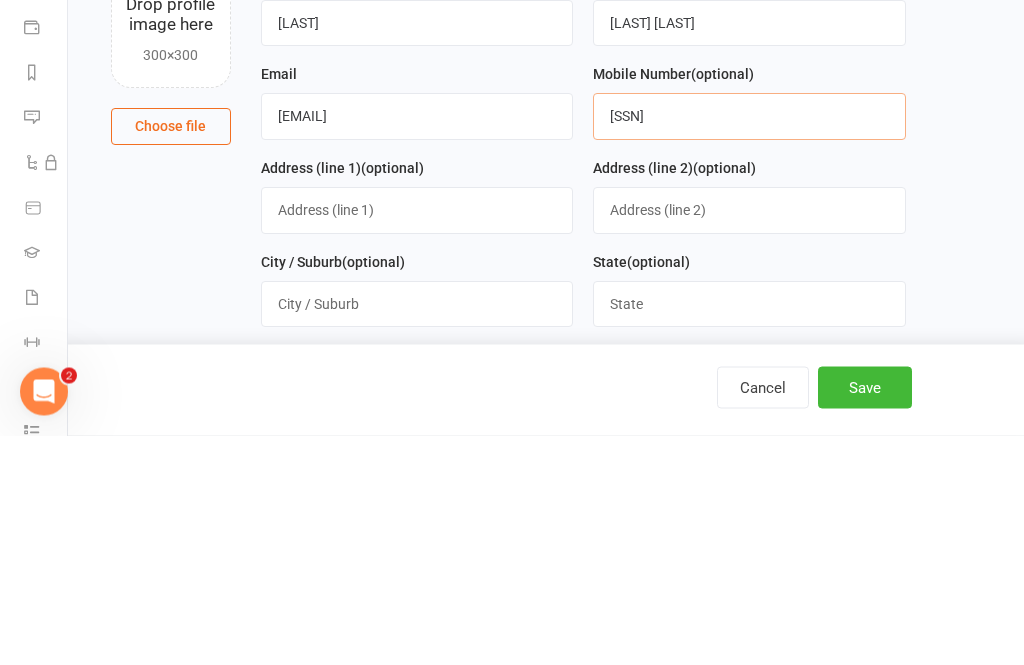 type on "[SSN]" 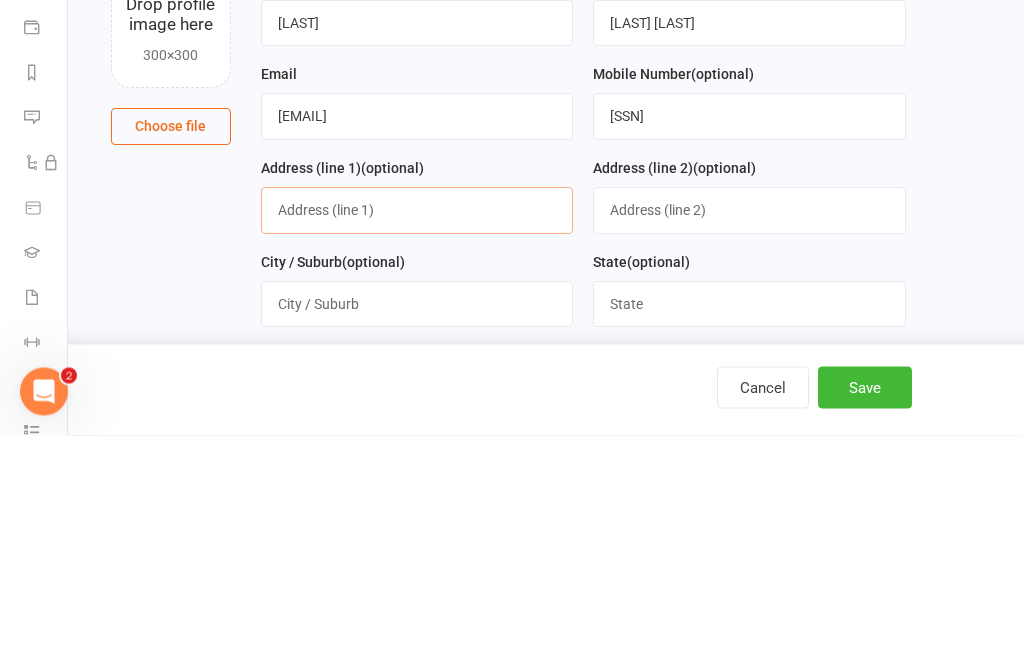 click at bounding box center (417, 440) 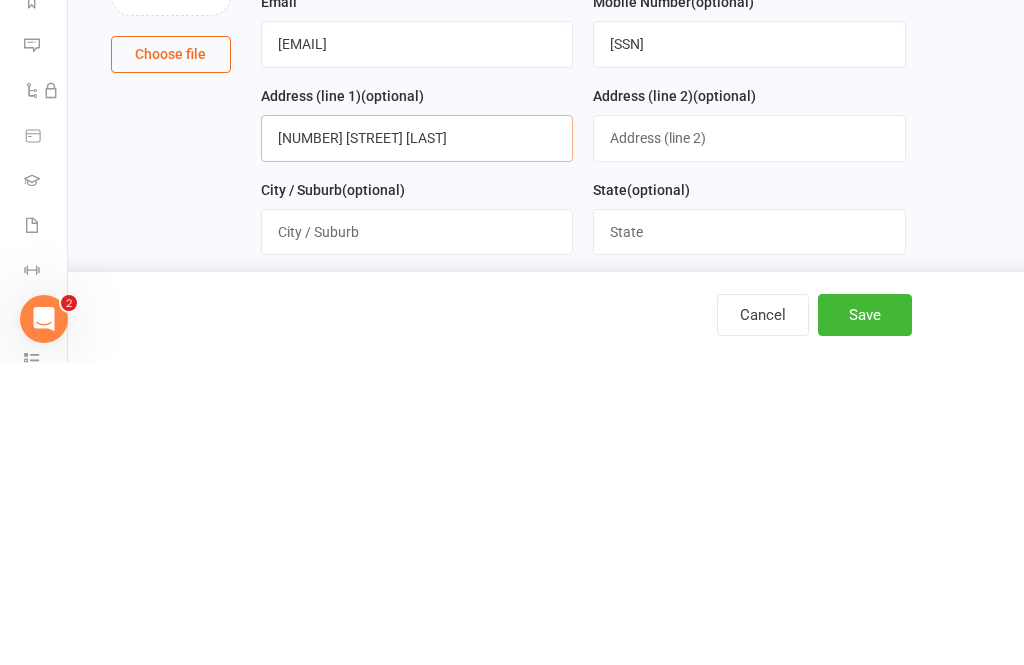 type on "[NUMBER] [STREET] [LAST]" 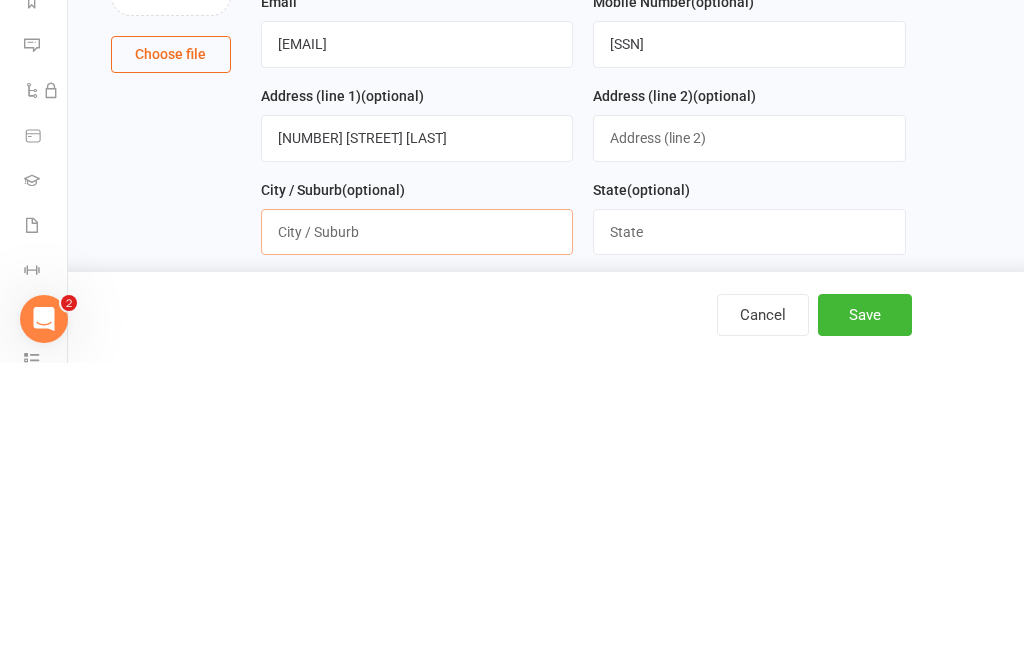 click at bounding box center (417, 534) 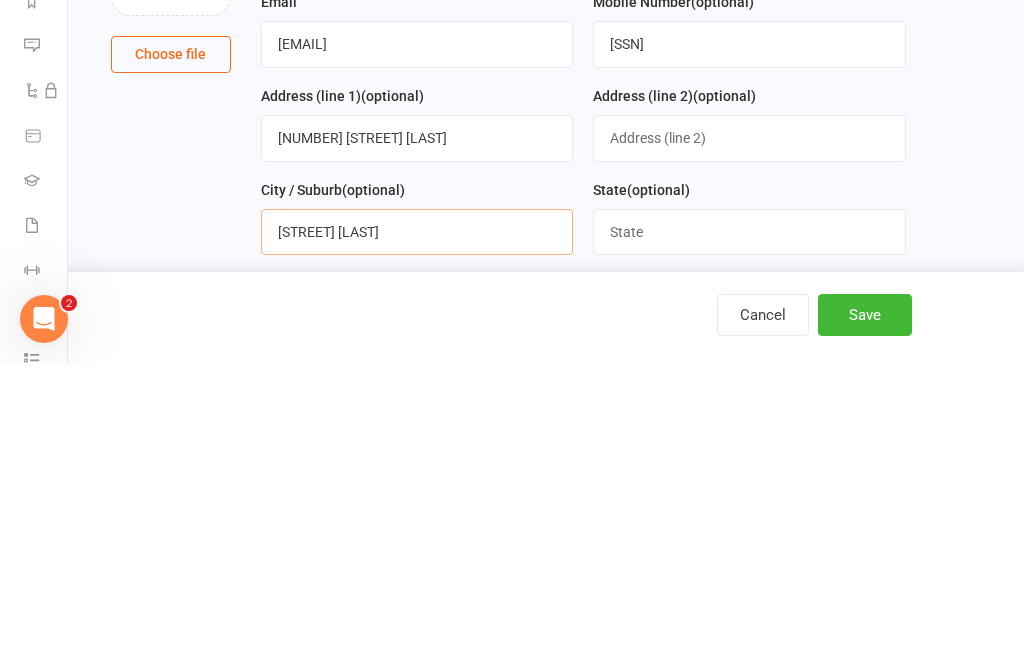 type on "[STREET] [LAST]" 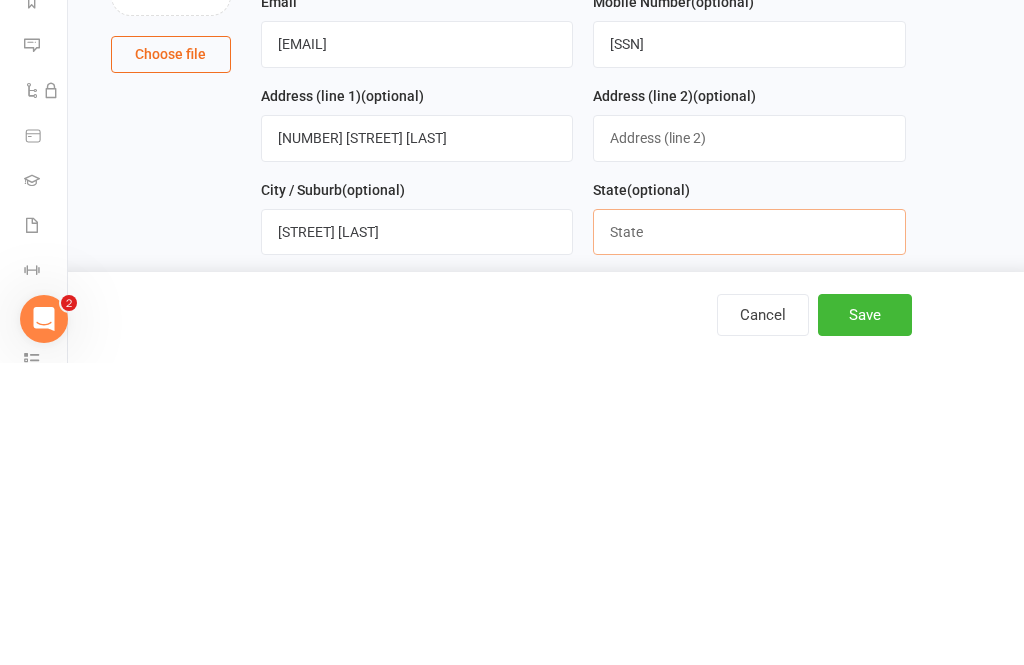 click at bounding box center (749, 534) 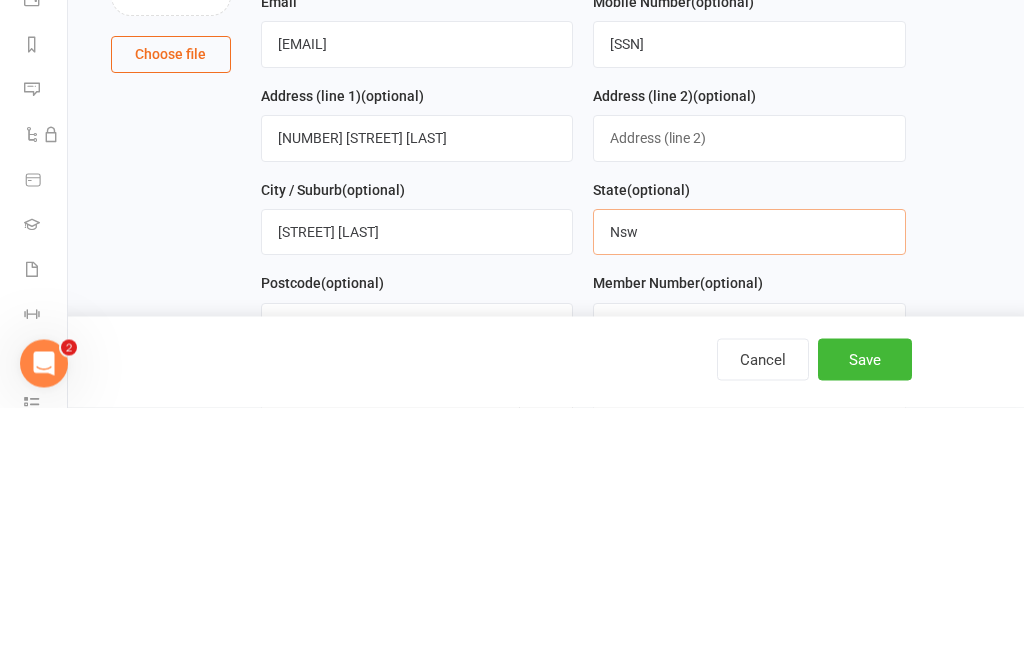 scroll, scrollTop: 45, scrollLeft: 0, axis: vertical 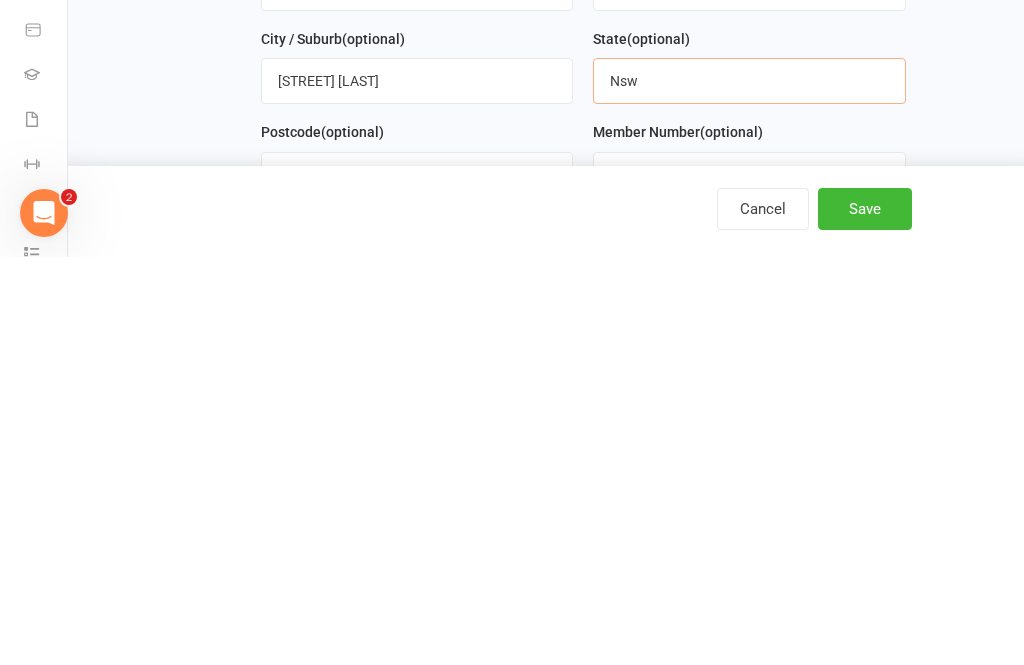 type on "Nsw" 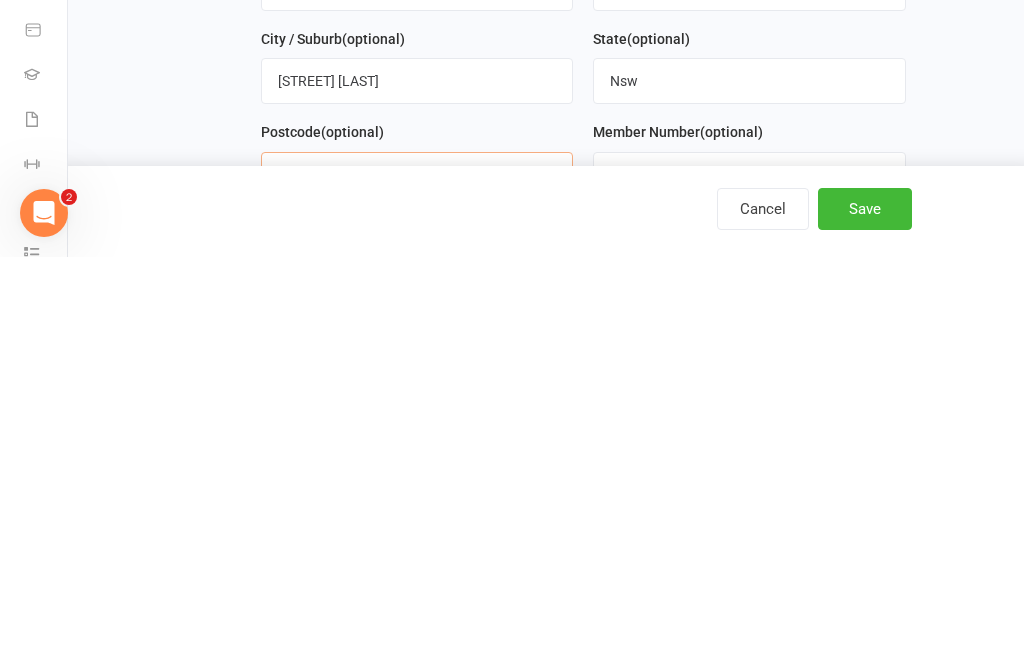 click at bounding box center [417, 583] 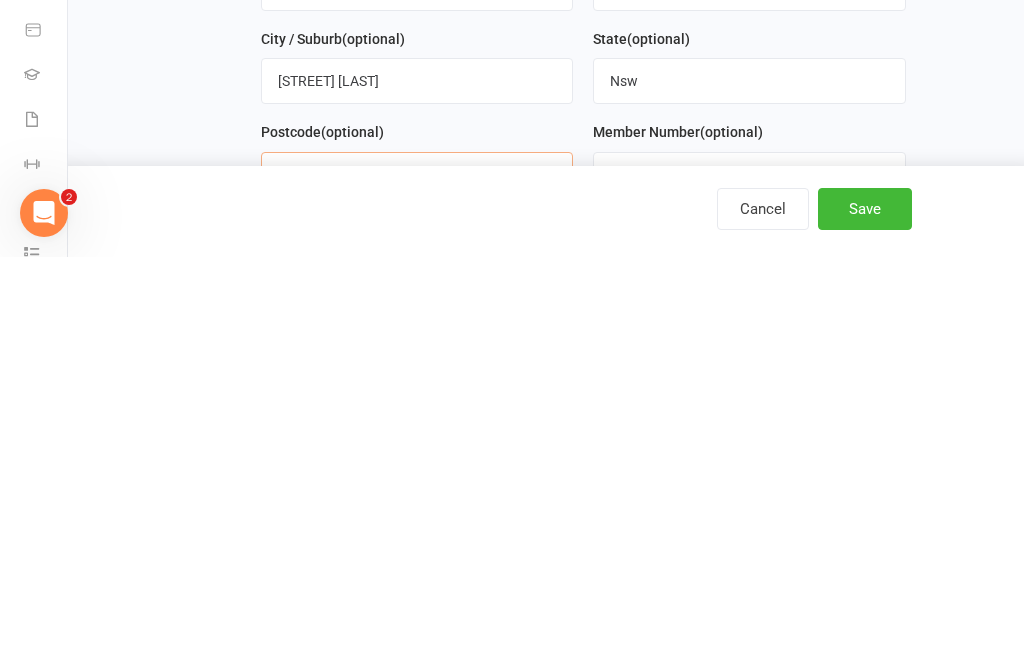 type on "2100" 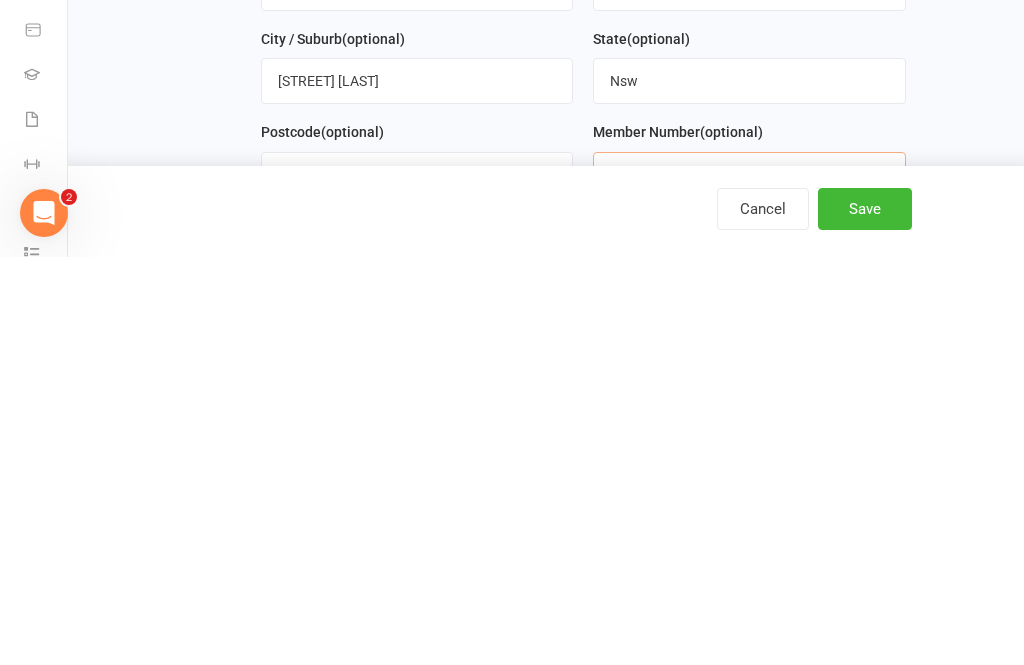 click at bounding box center (749, 583) 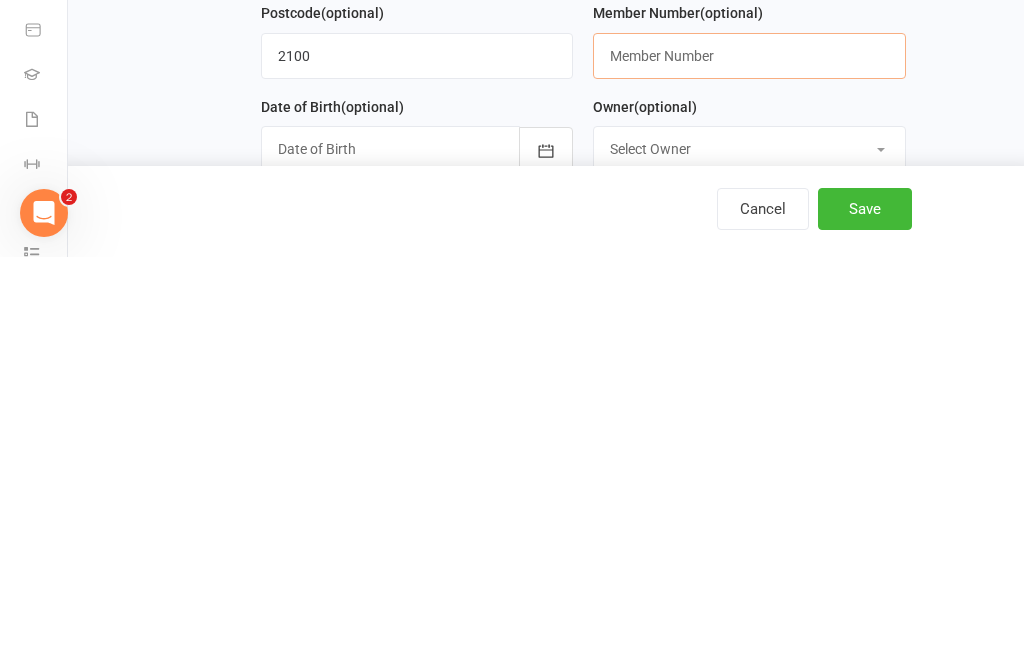 scroll, scrollTop: 0, scrollLeft: 0, axis: both 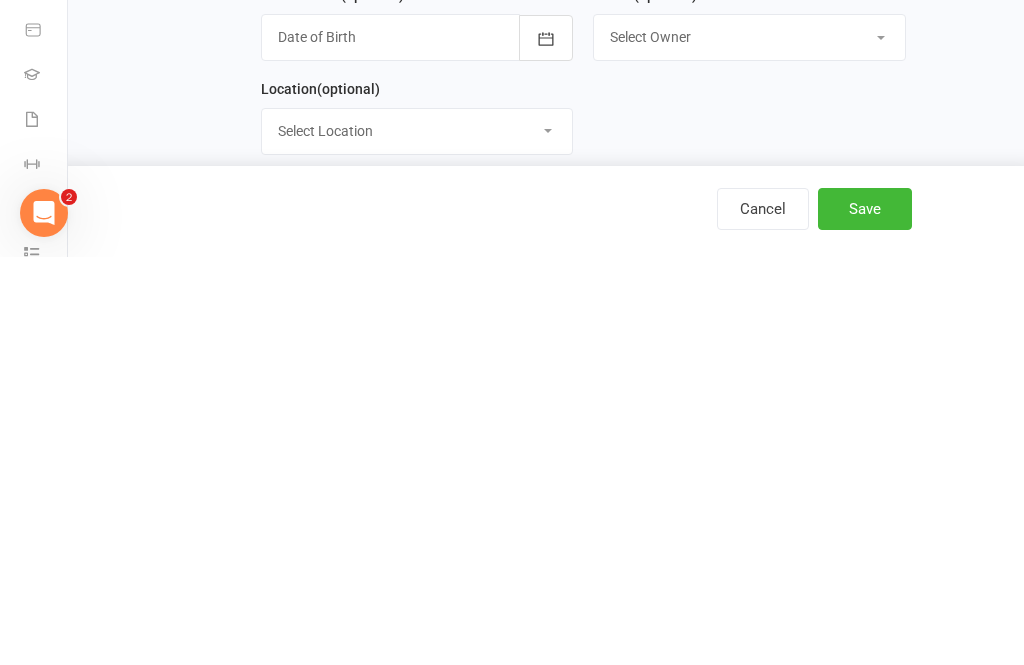 click at bounding box center [417, 445] 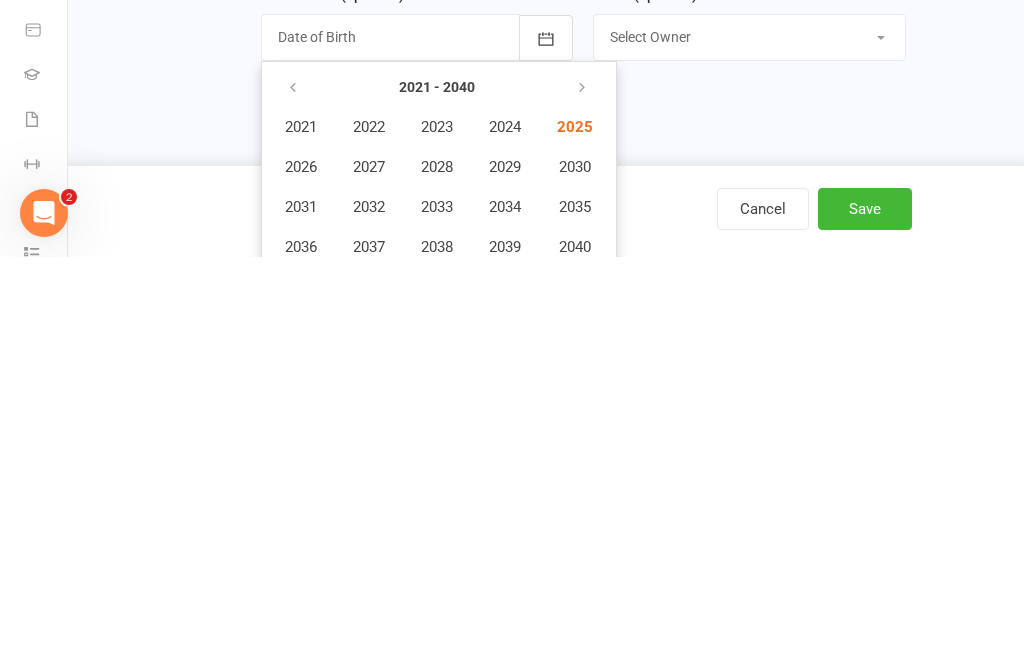 scroll, scrollTop: 685, scrollLeft: 0, axis: vertical 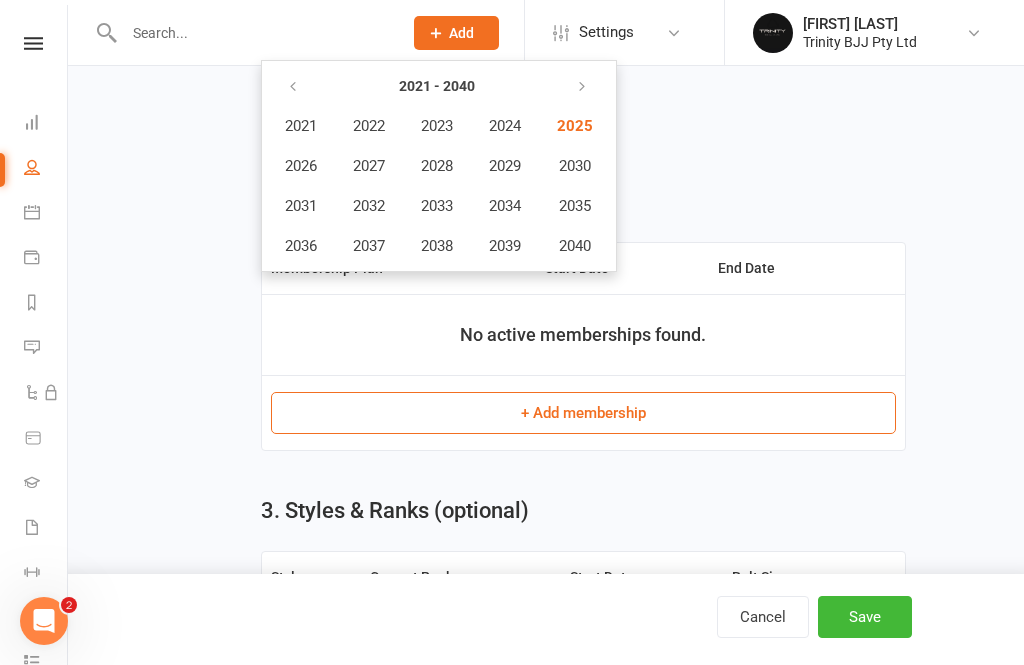click at bounding box center [293, 87] 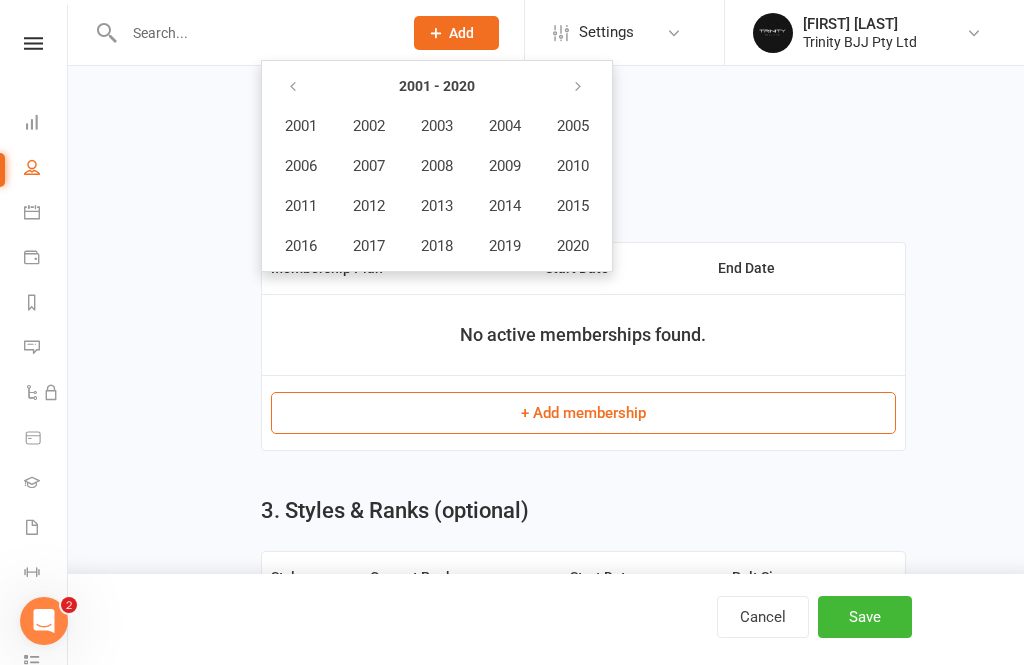 click at bounding box center (294, 86) 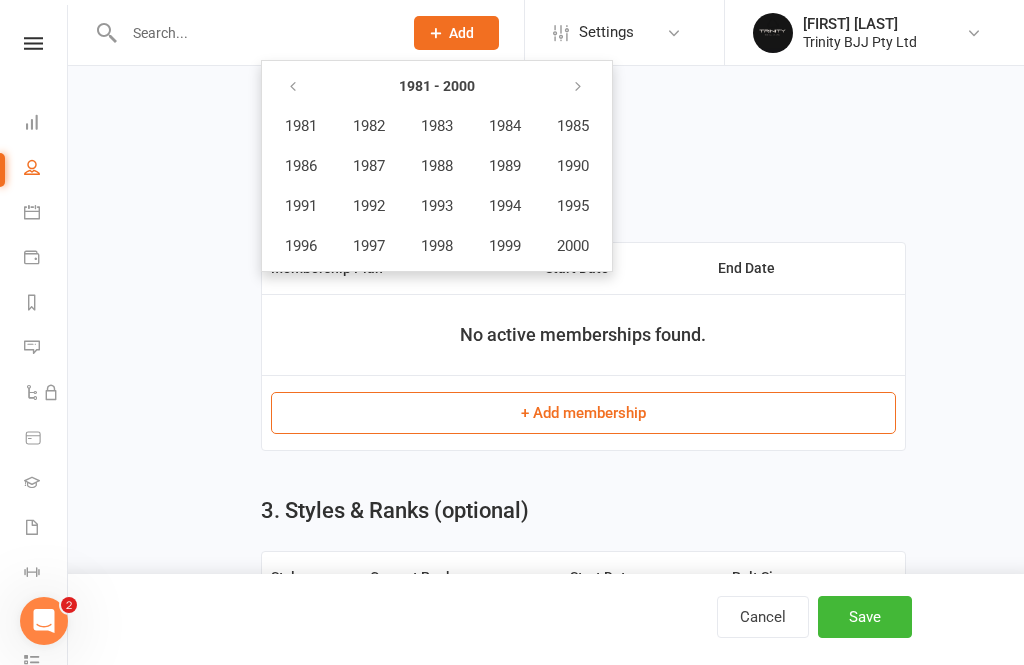 click on "1990" at bounding box center [573, 166] 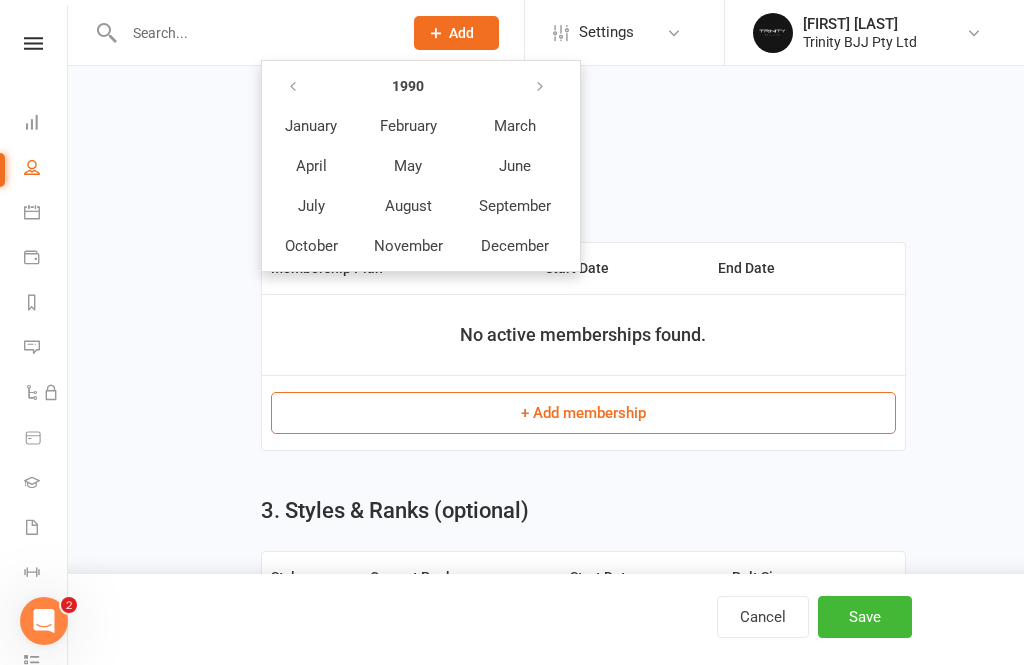 click on "February" at bounding box center (408, 126) 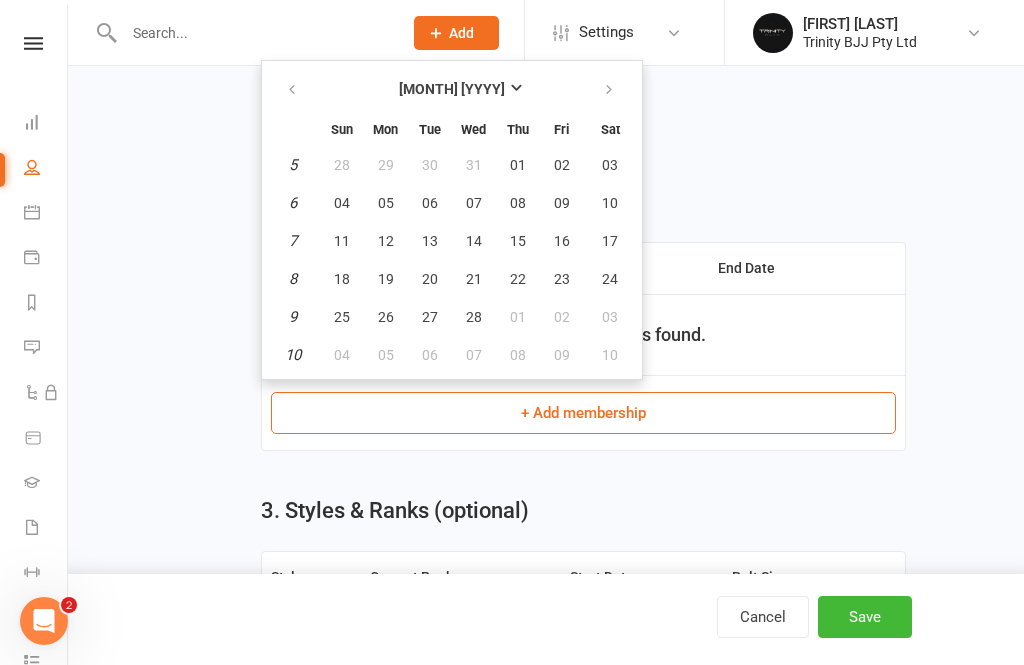 click on "03" at bounding box center [610, 165] 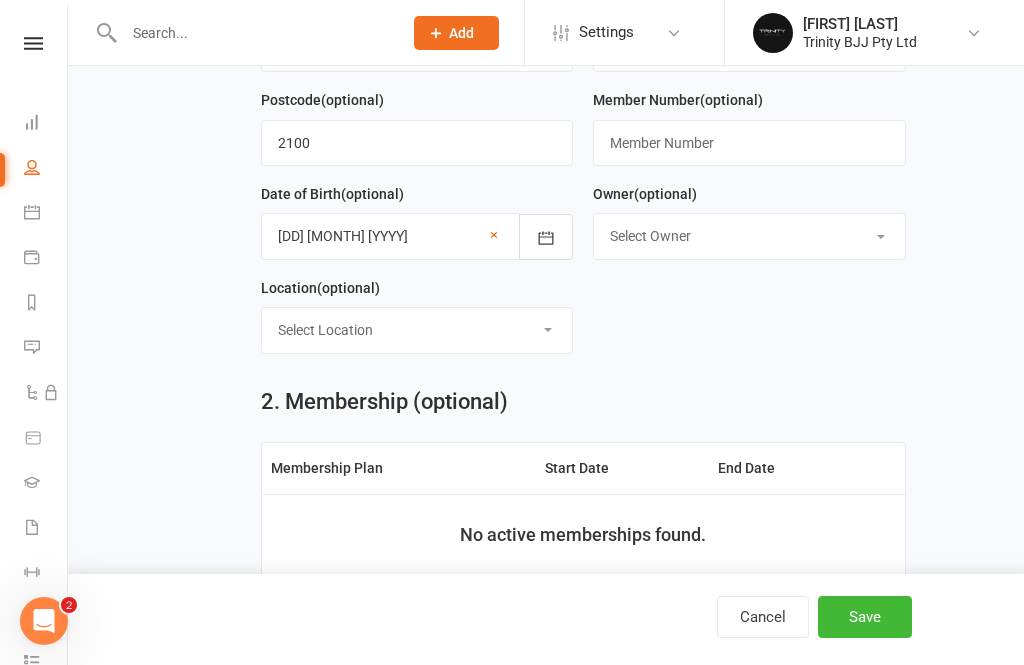 scroll, scrollTop: 484, scrollLeft: 0, axis: vertical 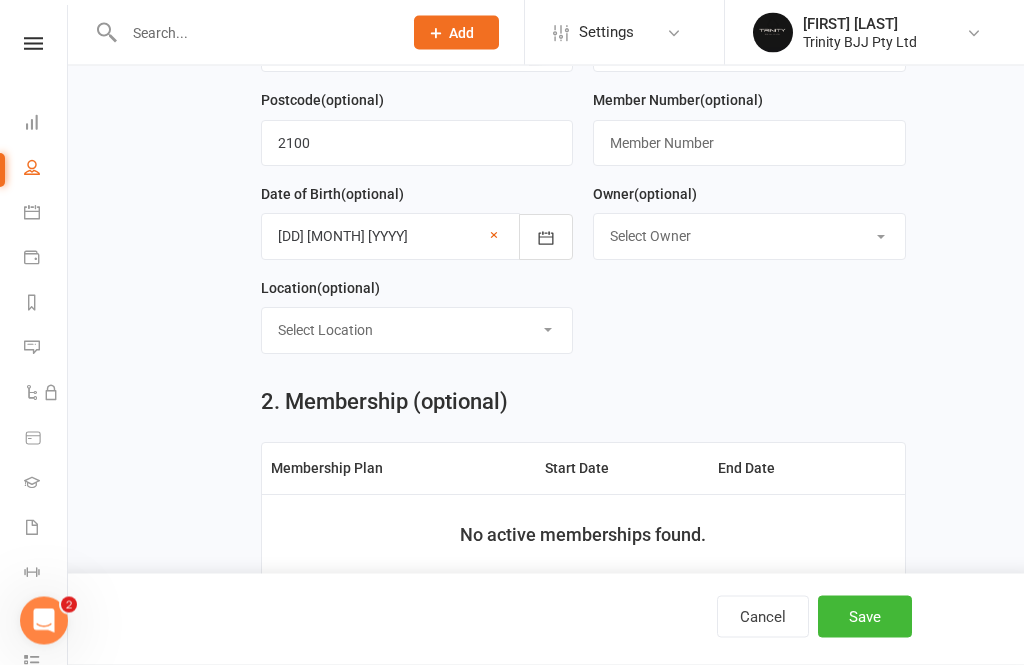 click on "Select Location Mat 1" at bounding box center [417, 331] 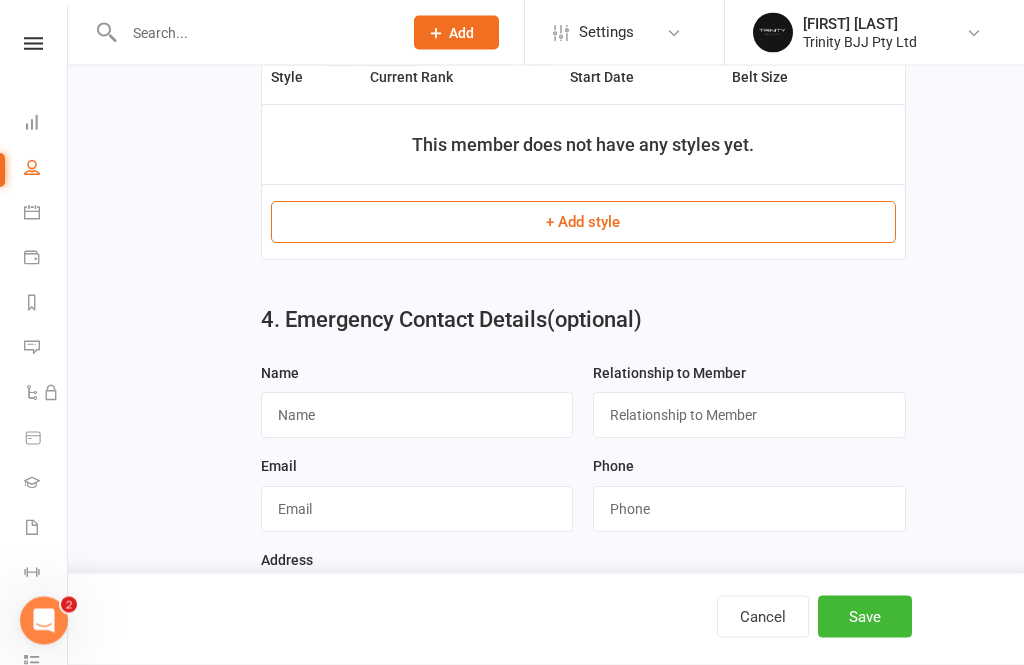 scroll, scrollTop: 1208, scrollLeft: 0, axis: vertical 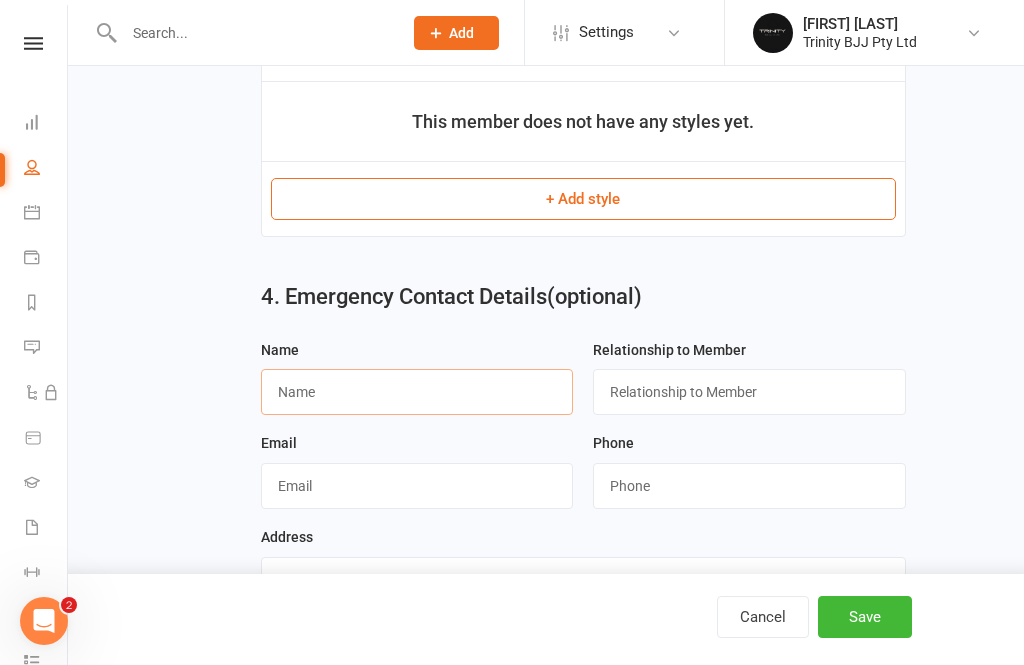 click at bounding box center [417, 392] 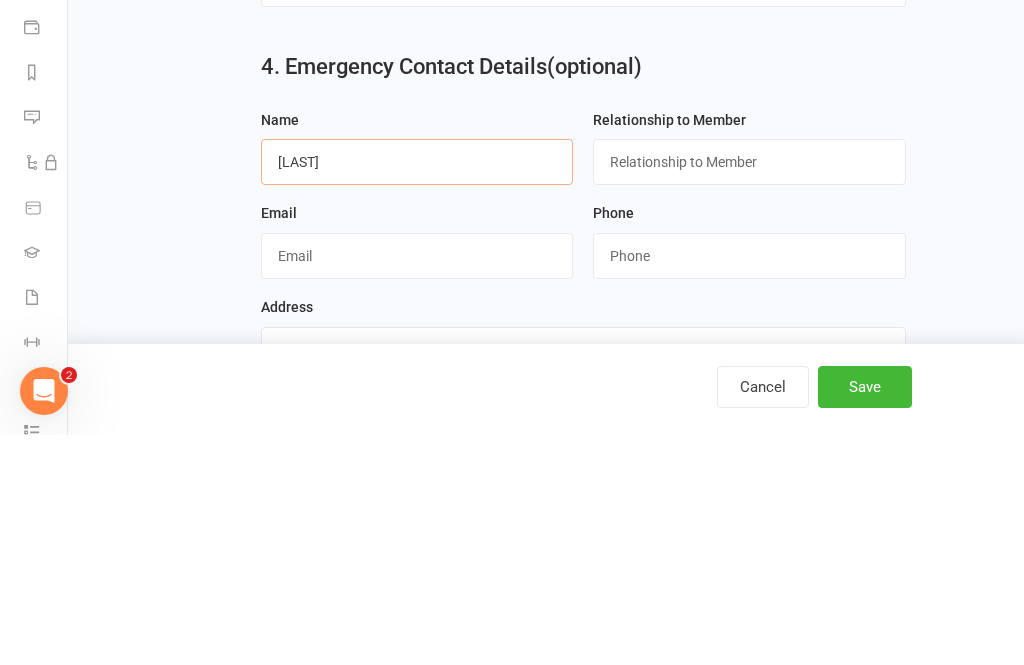 type on "[LAST]" 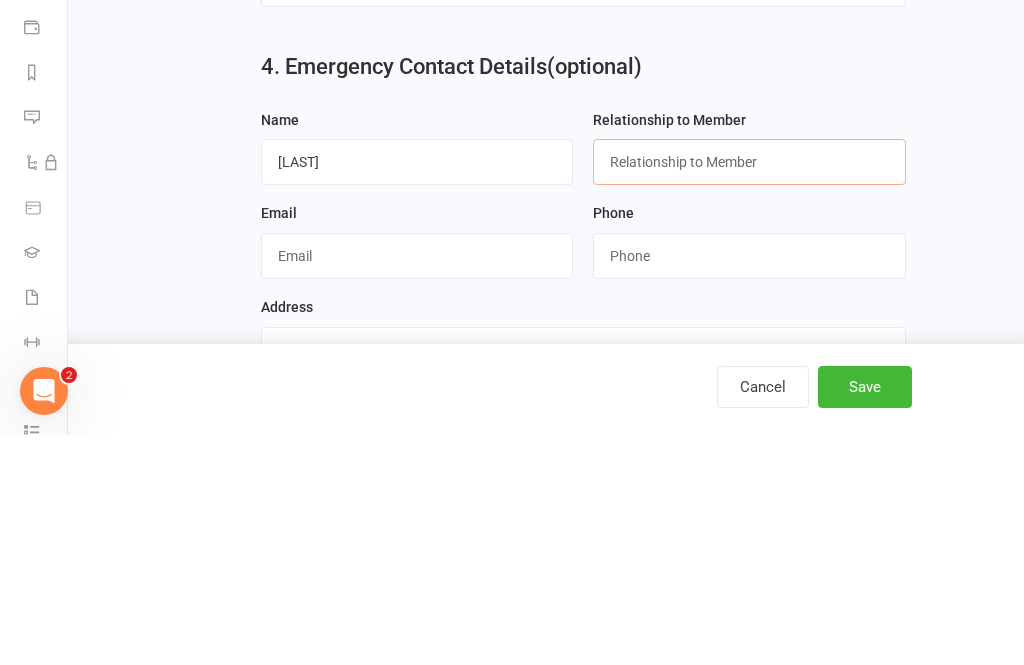 click at bounding box center [749, 392] 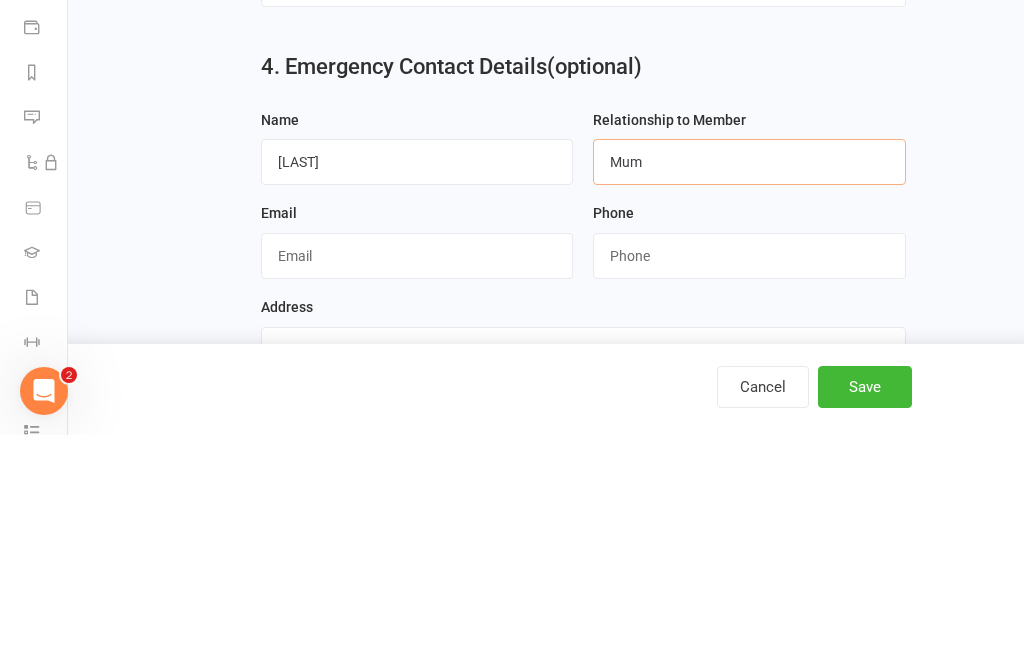 type on "Mum" 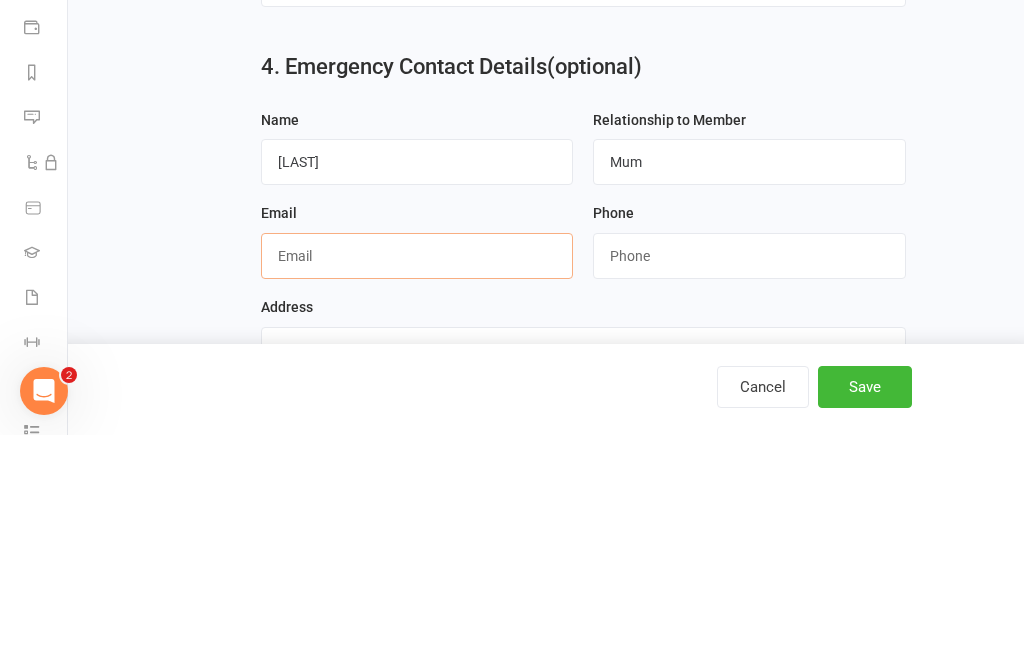 click at bounding box center (417, 486) 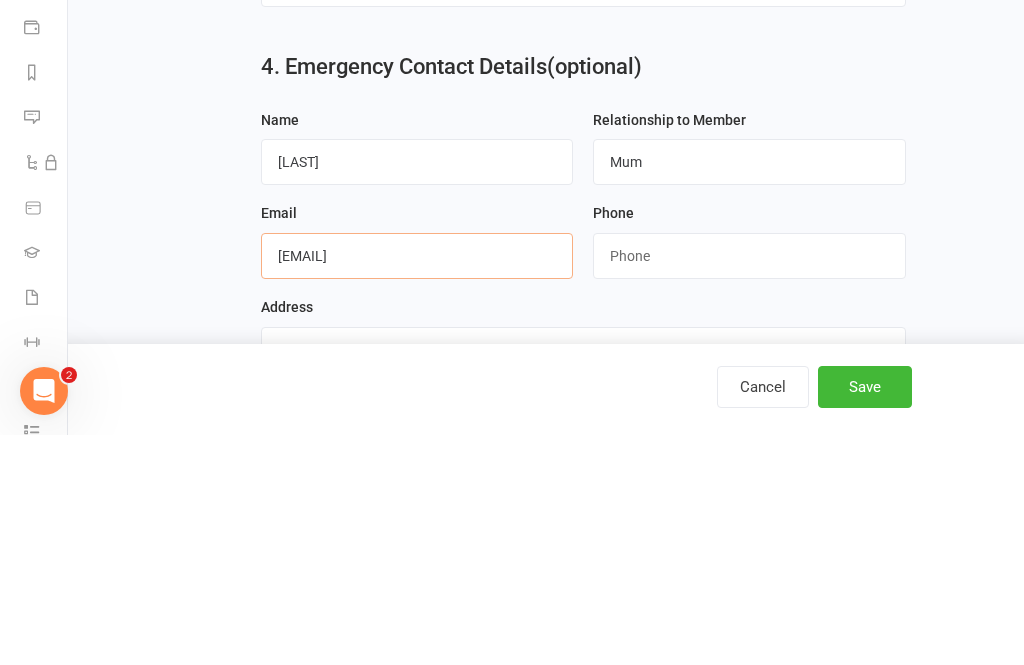 type on "[EMAIL]" 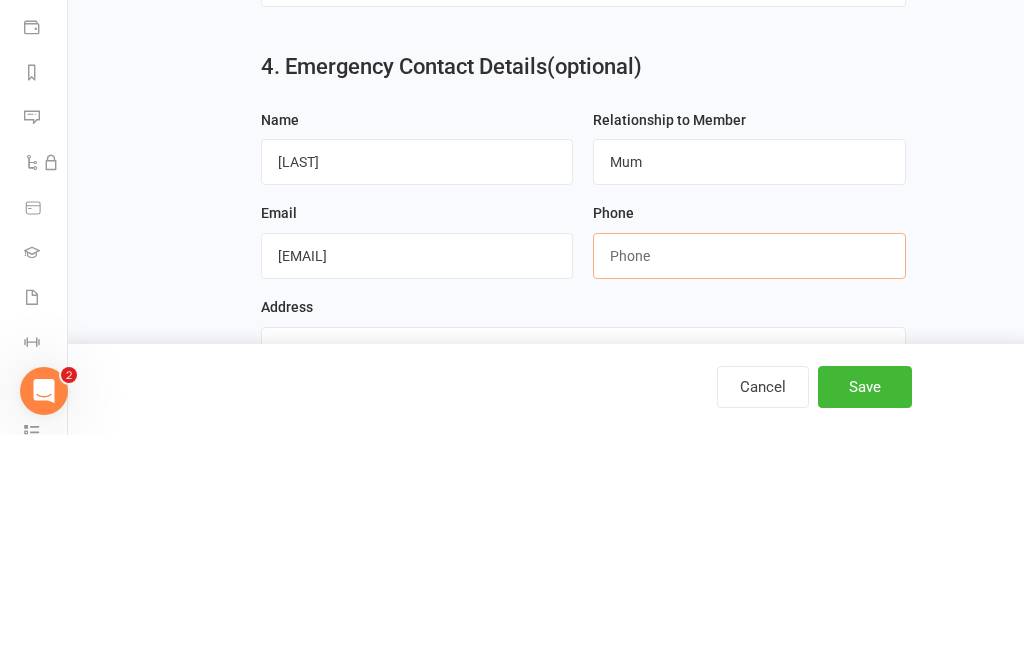 click at bounding box center [749, 486] 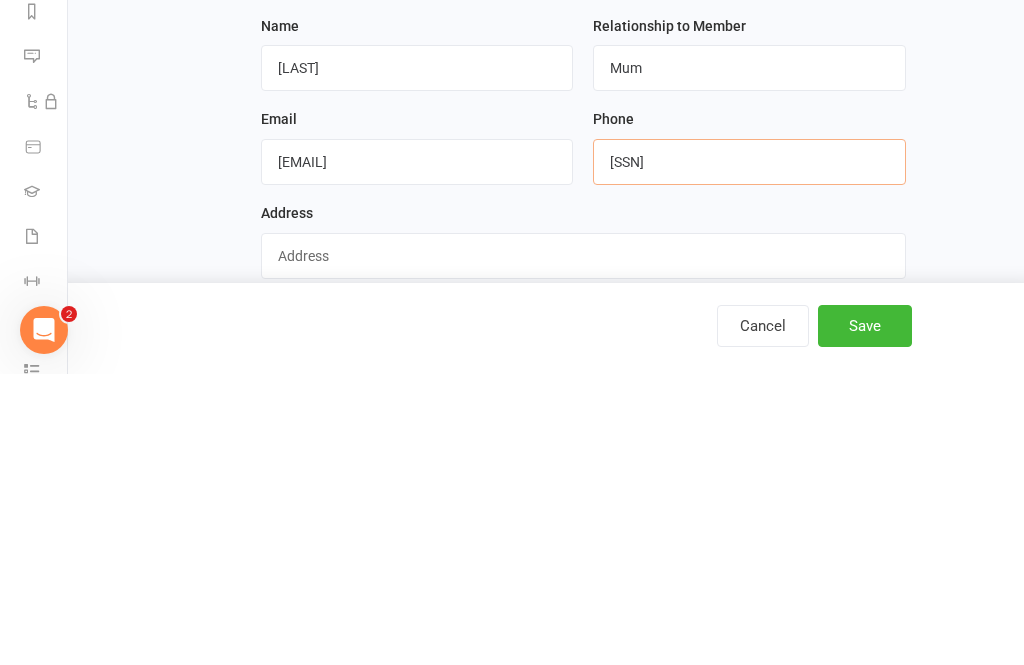 scroll, scrollTop: 1272, scrollLeft: 0, axis: vertical 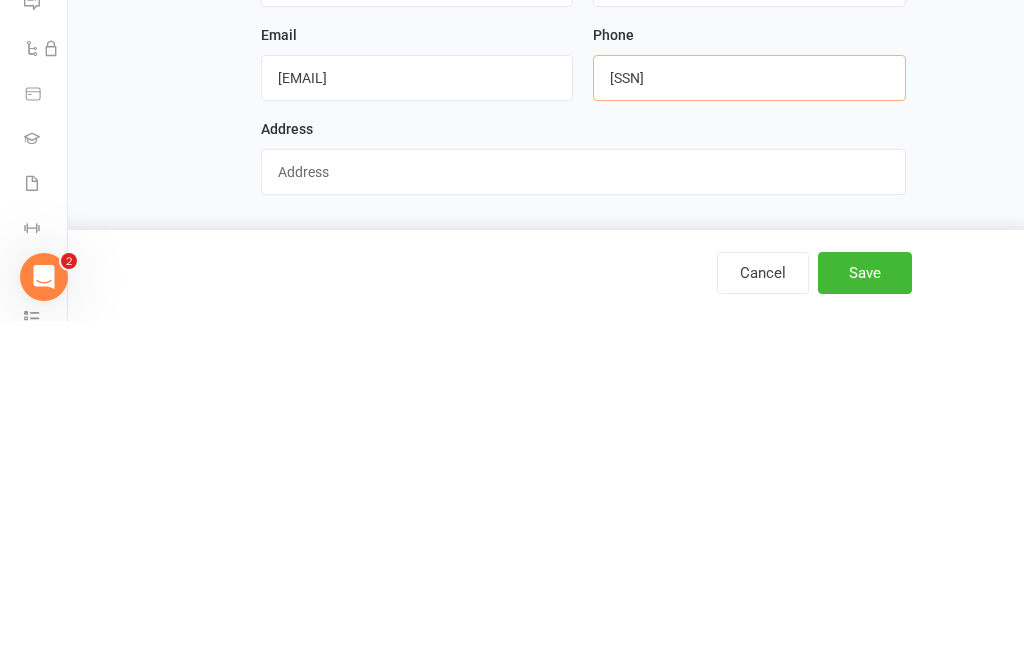 type on "[SSN]" 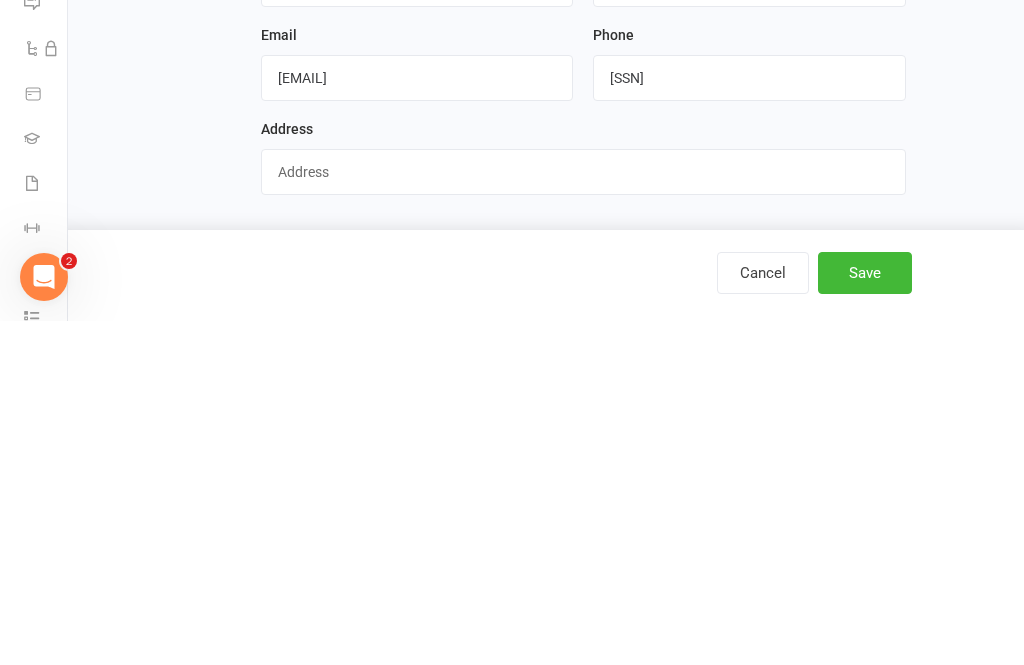 click on "Save" at bounding box center (865, 617) 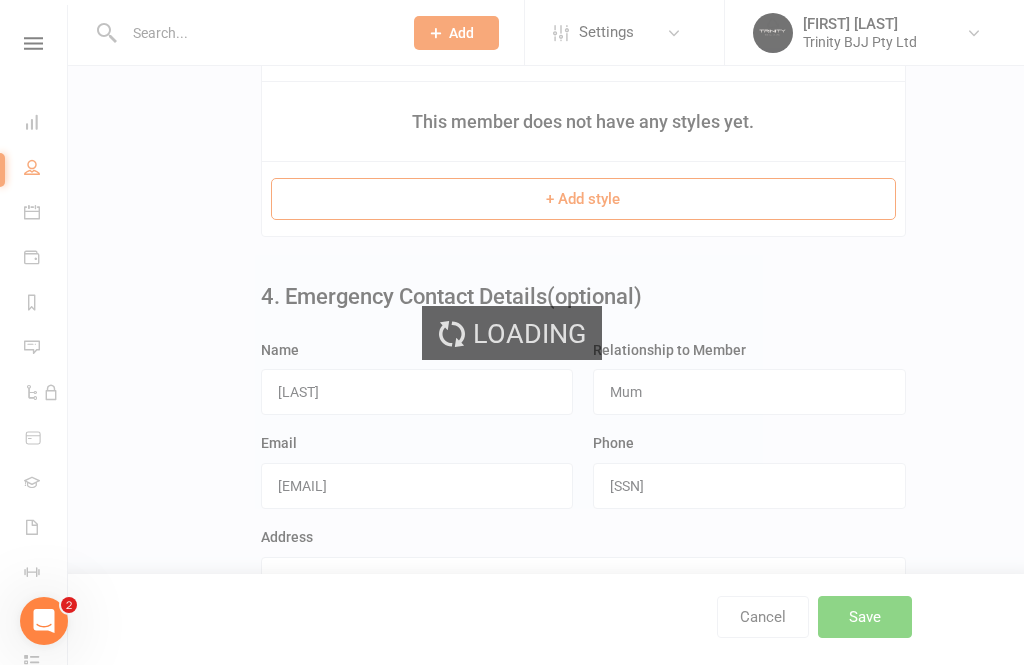 scroll, scrollTop: 0, scrollLeft: 0, axis: both 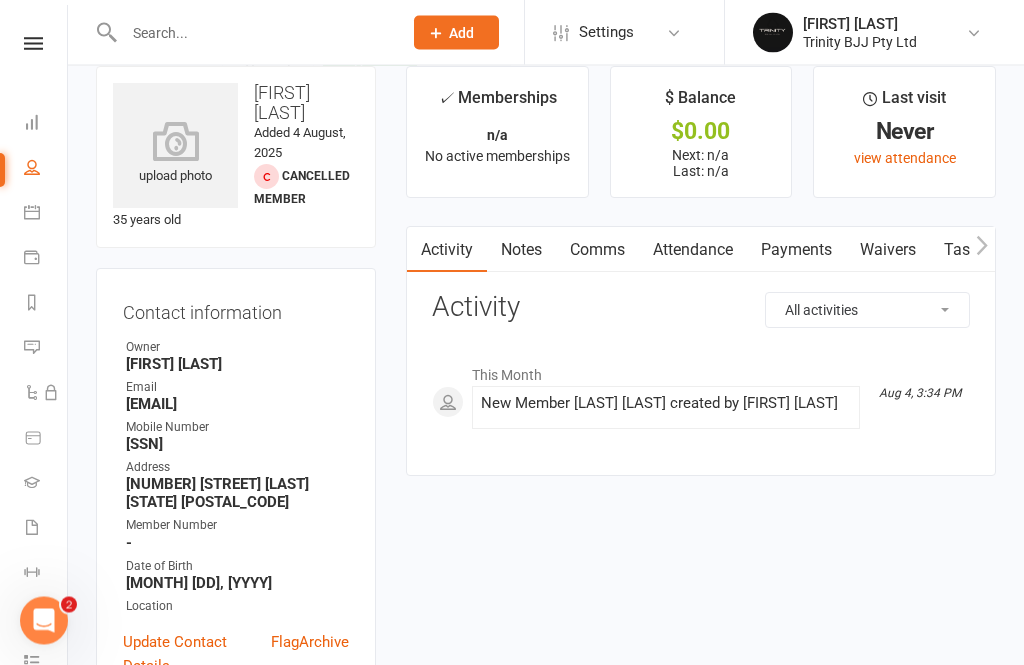 click on "New Member [LAST] [LAST] created by [FIRST] [LAST]" at bounding box center (701, 393) 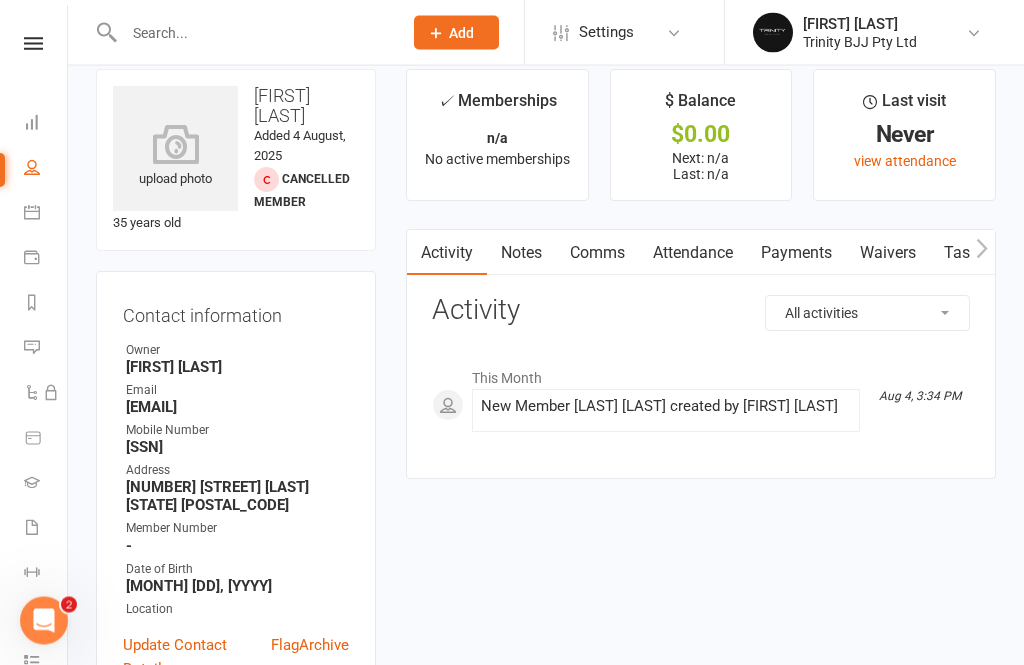 scroll, scrollTop: 25, scrollLeft: 0, axis: vertical 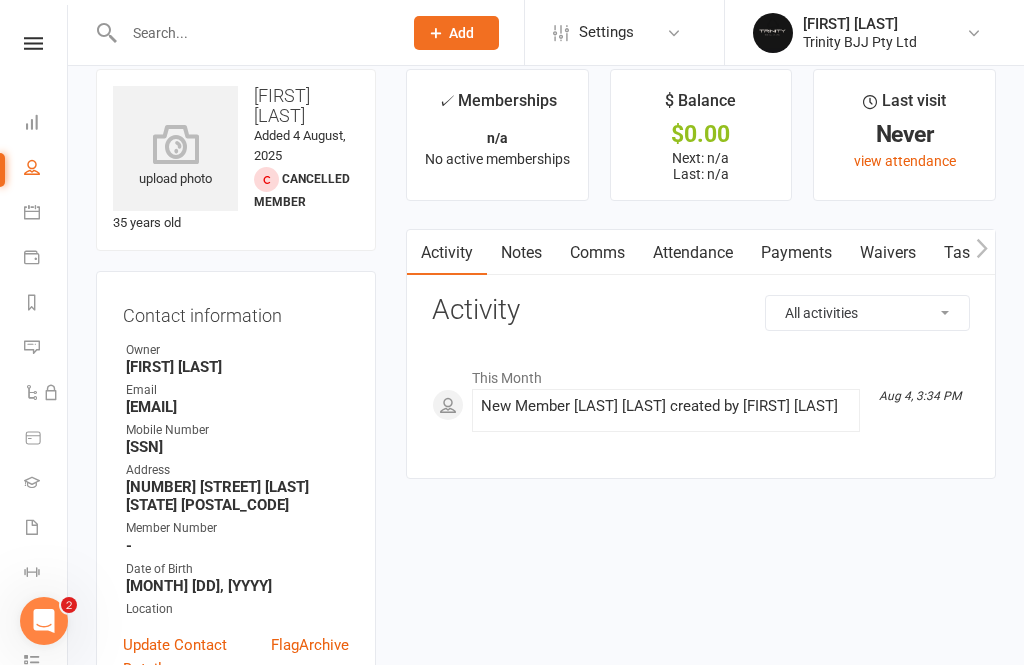 click on "New Member [LAST] [LAST] created by [FIRST] [LAST]" at bounding box center (666, 406) 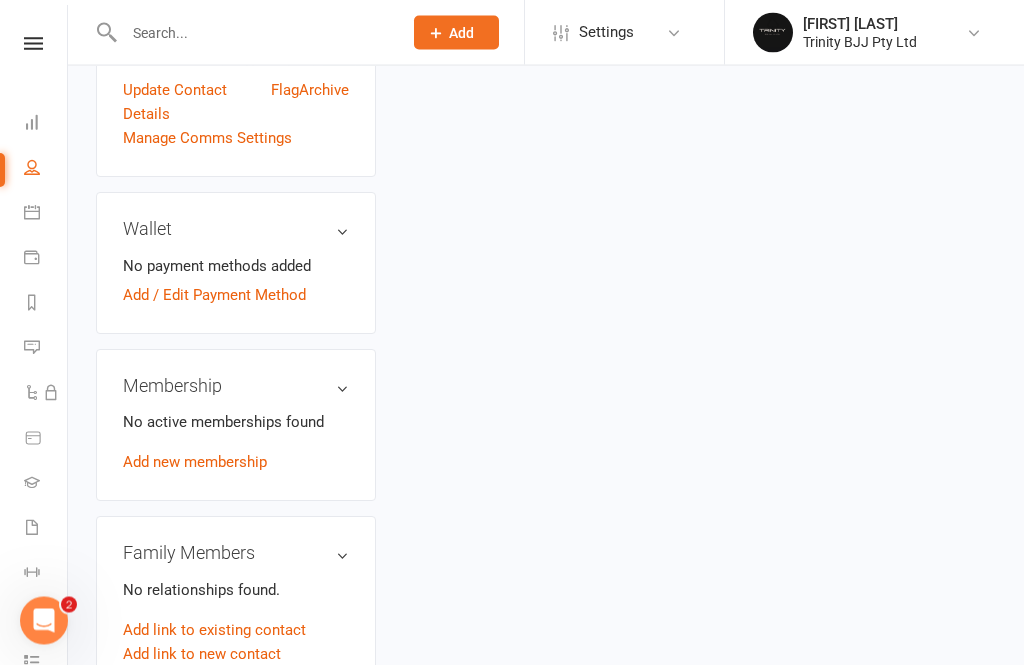 scroll, scrollTop: 581, scrollLeft: 0, axis: vertical 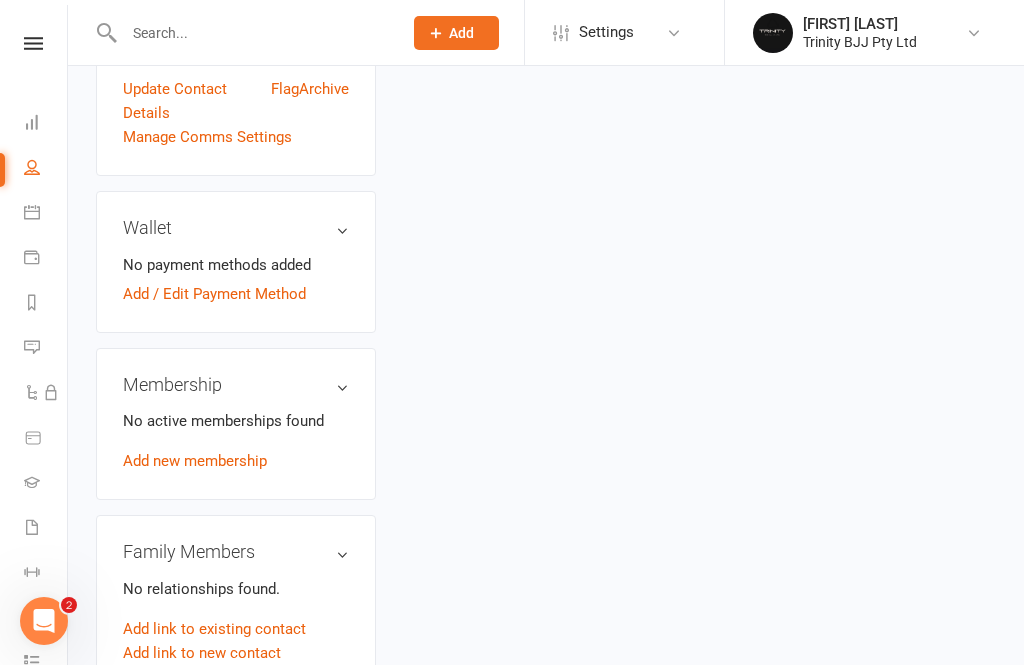click at bounding box center [32, 212] 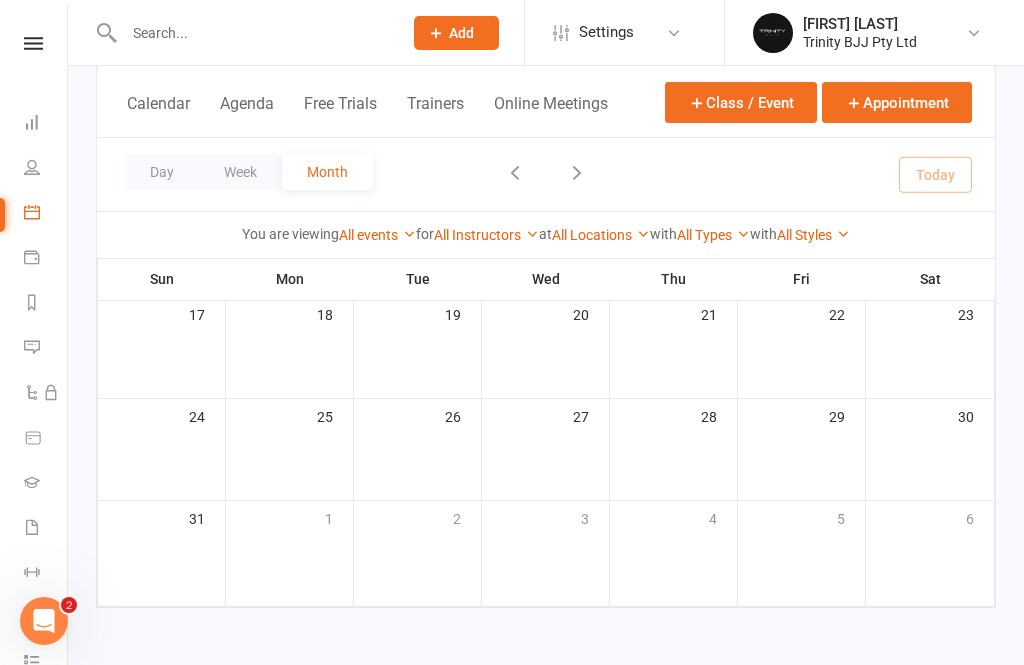 scroll, scrollTop: 0, scrollLeft: 0, axis: both 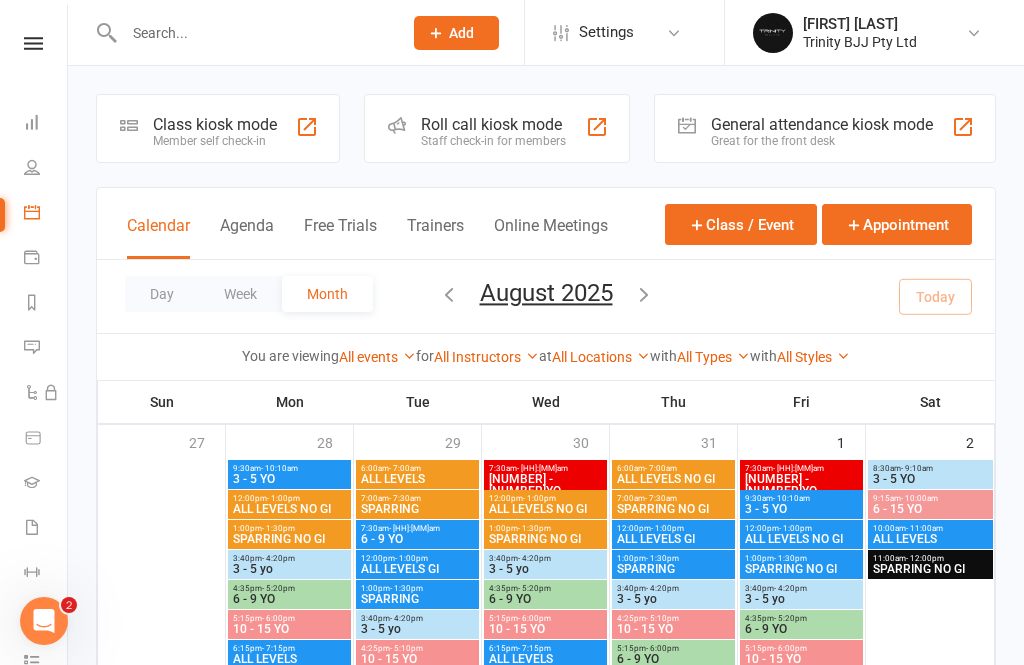 click on "Dashboard" at bounding box center [46, 124] 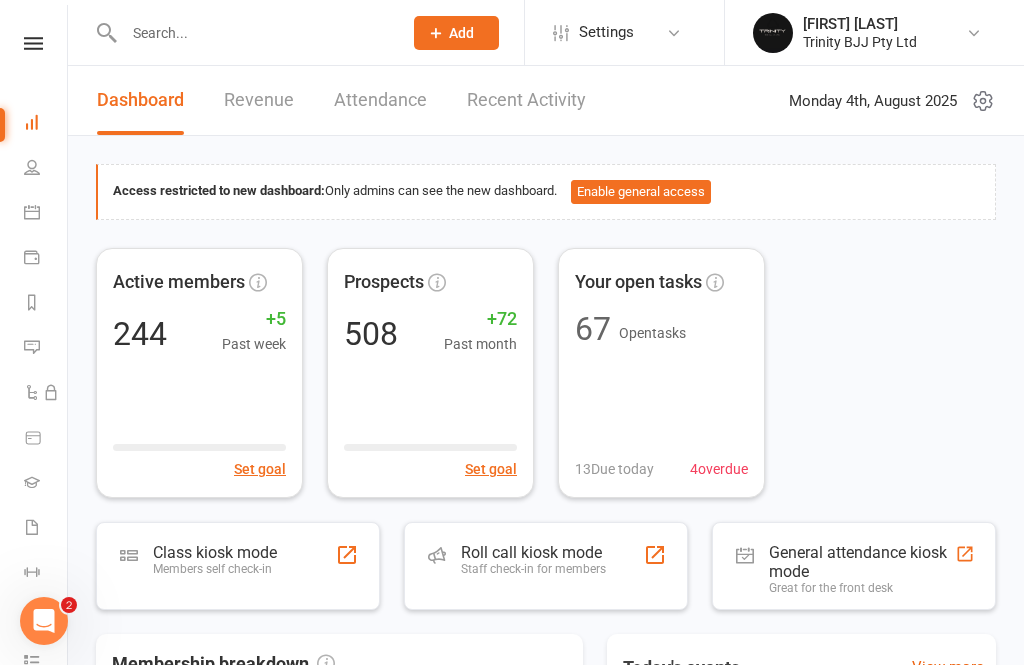 click at bounding box center (32, 212) 